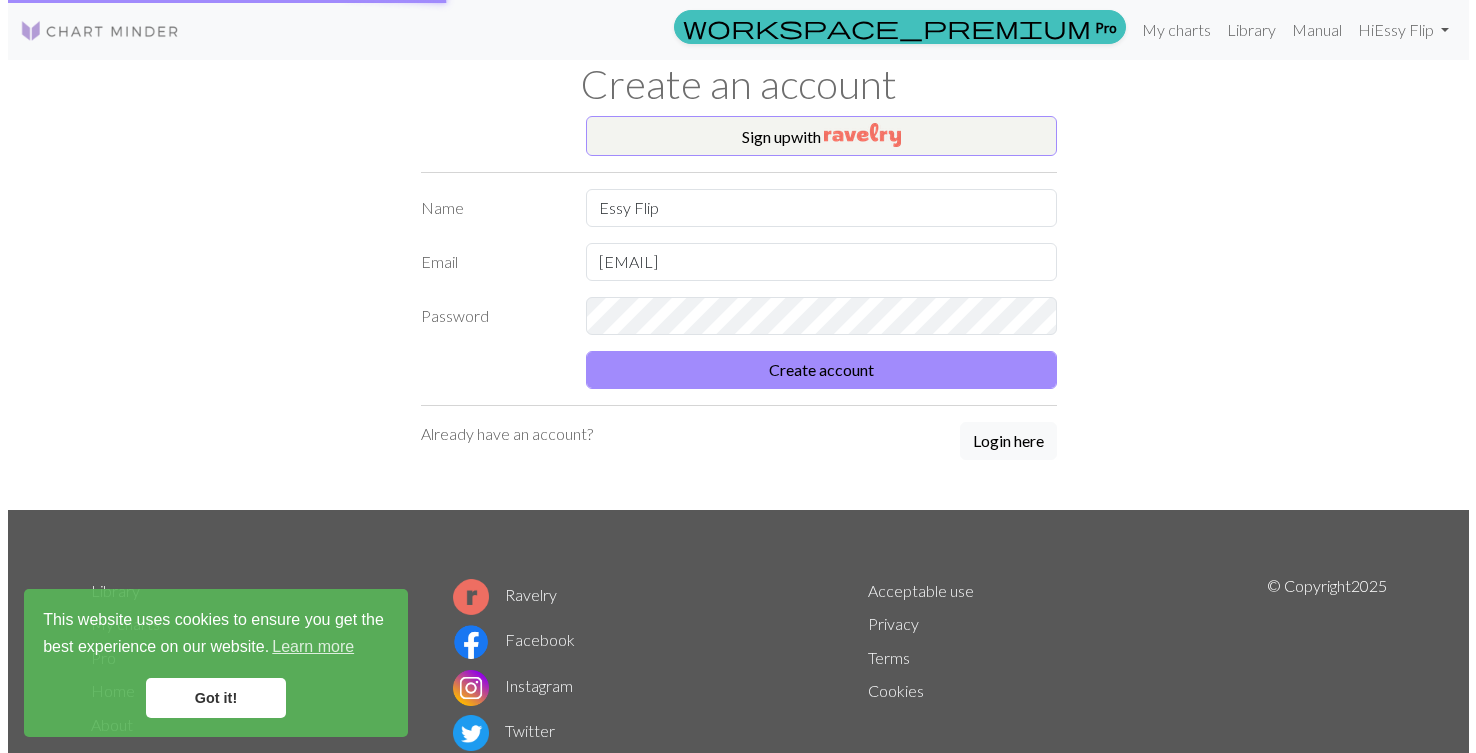 scroll, scrollTop: 0, scrollLeft: 0, axis: both 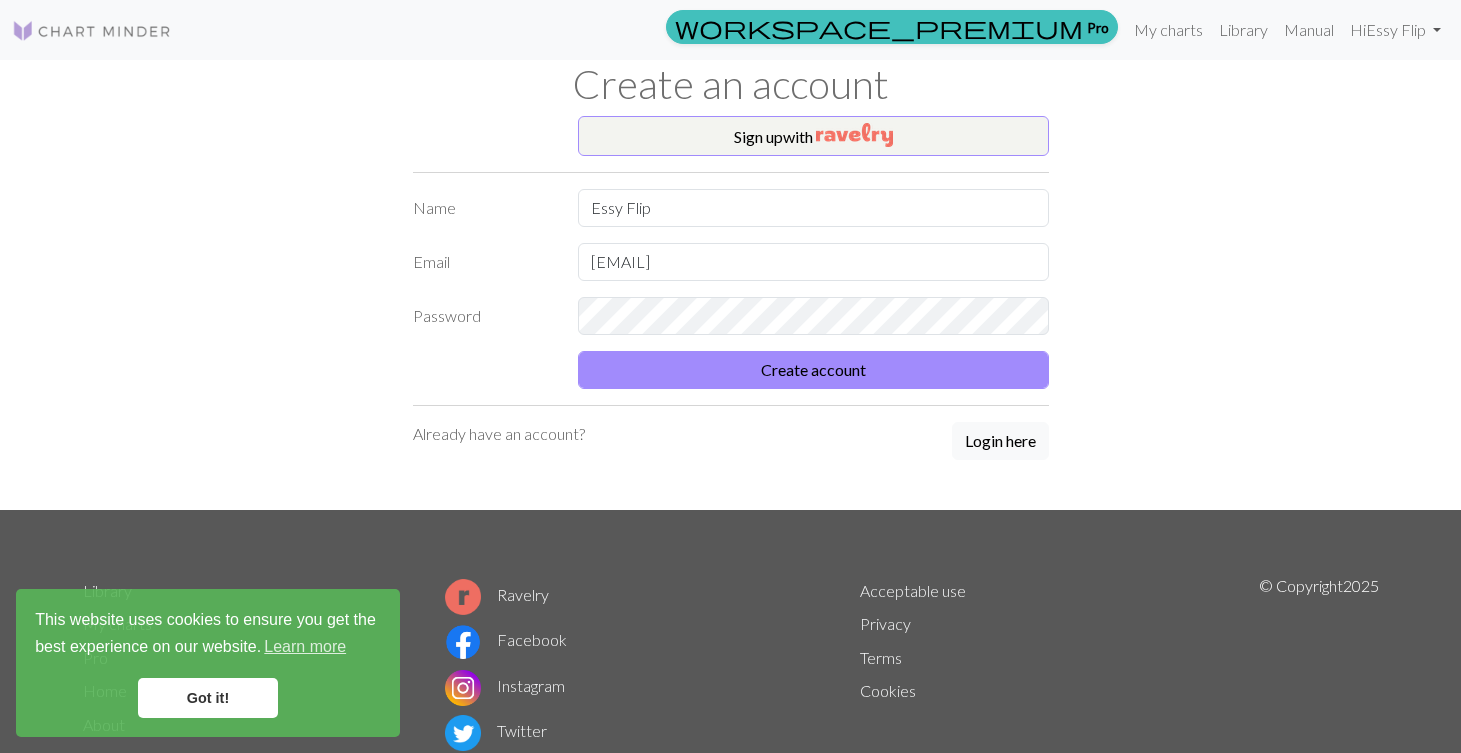 click on "Sign up  with   Name [FIRST] [LAST] Email [EMAIL] Password Create account Already have an account? Login here" at bounding box center (731, 313) 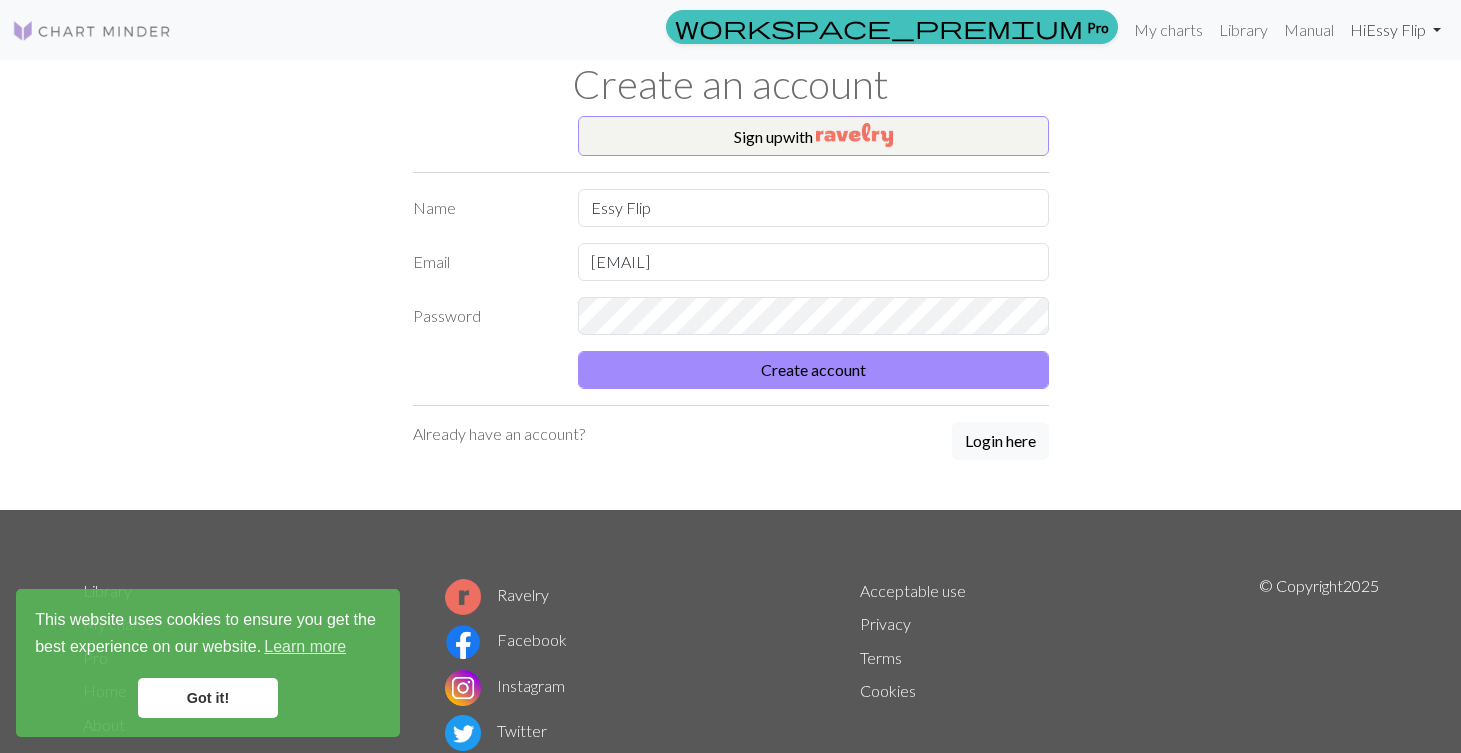 click on "Hi  [FIRST] [LAST]" at bounding box center [1395, 30] 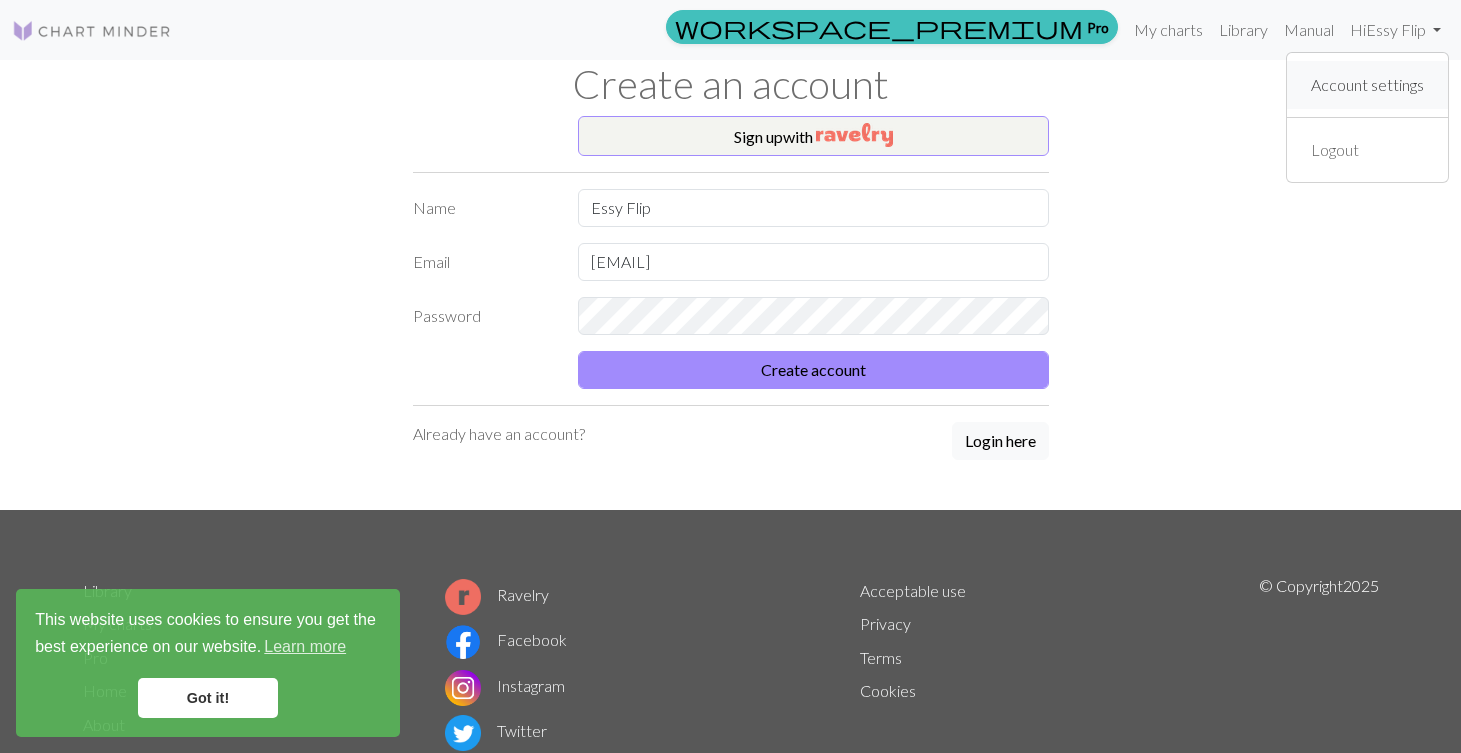 click on "Account settings" at bounding box center [1367, 85] 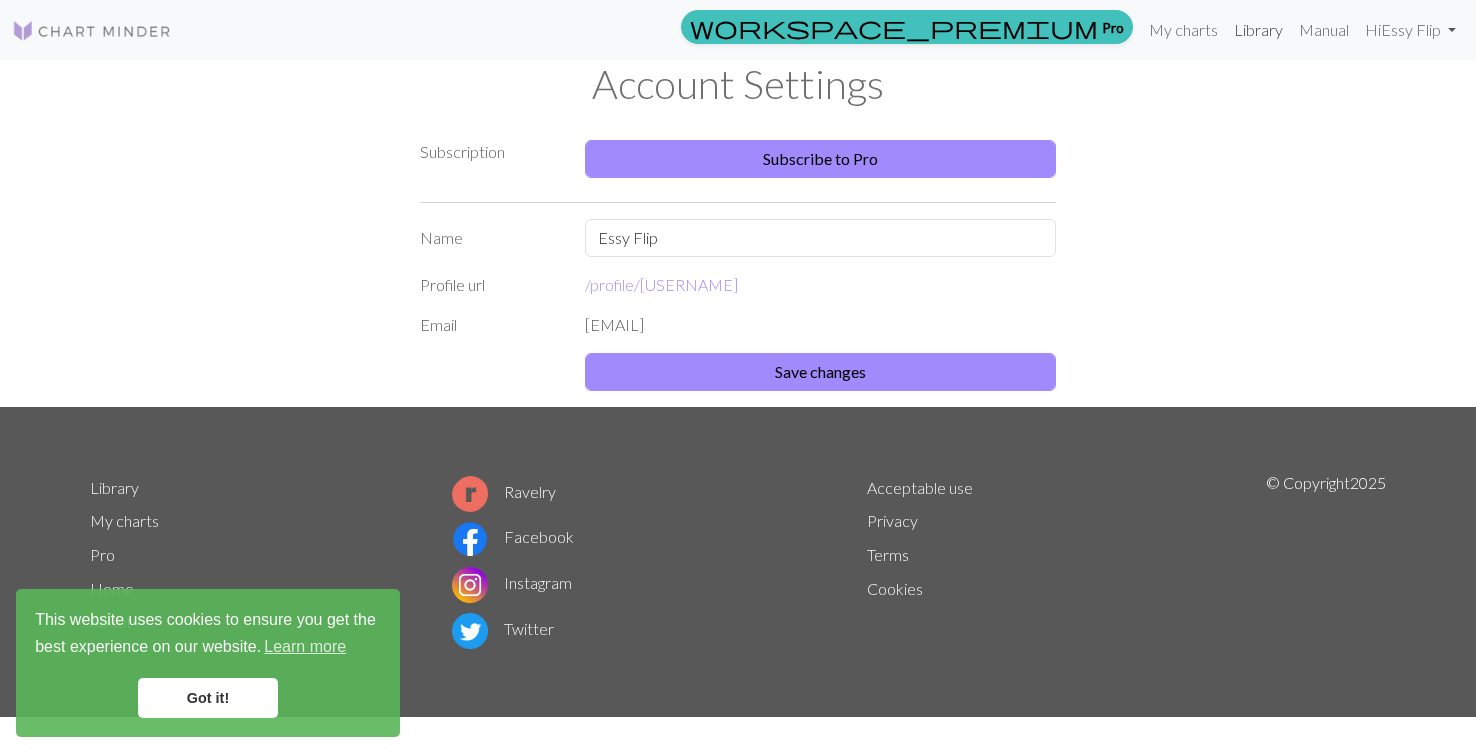 click on "Library" at bounding box center (1258, 30) 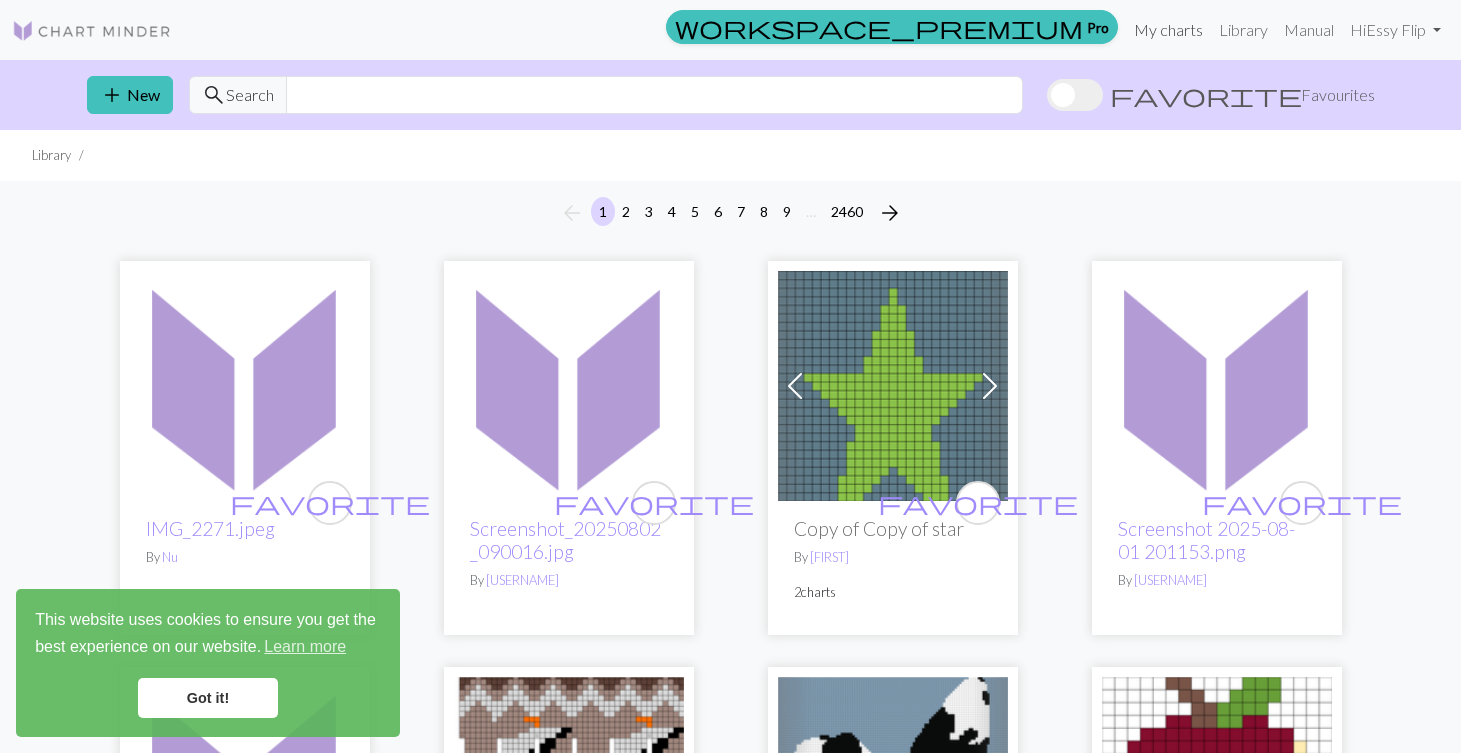 click on "My charts" at bounding box center [1168, 30] 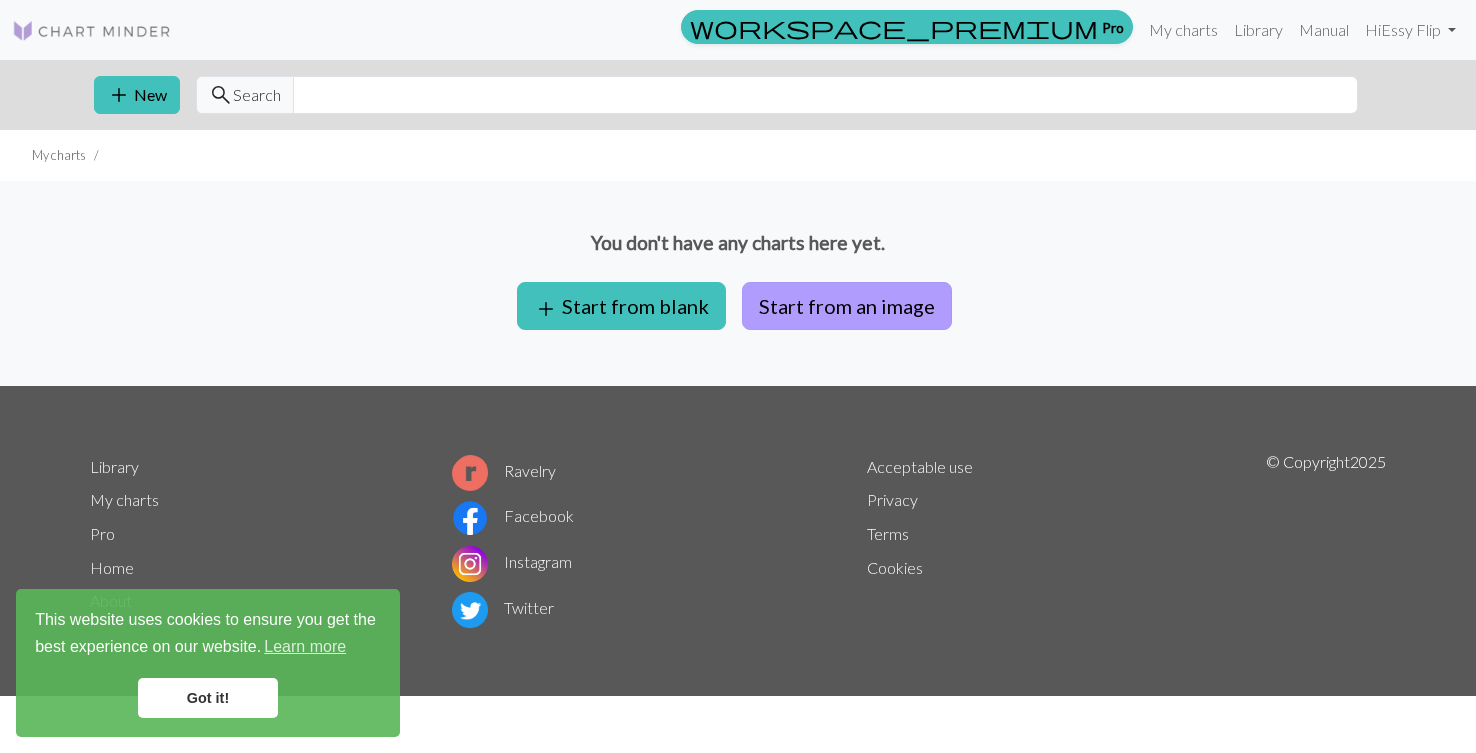 click on "Start from an image" at bounding box center [847, 306] 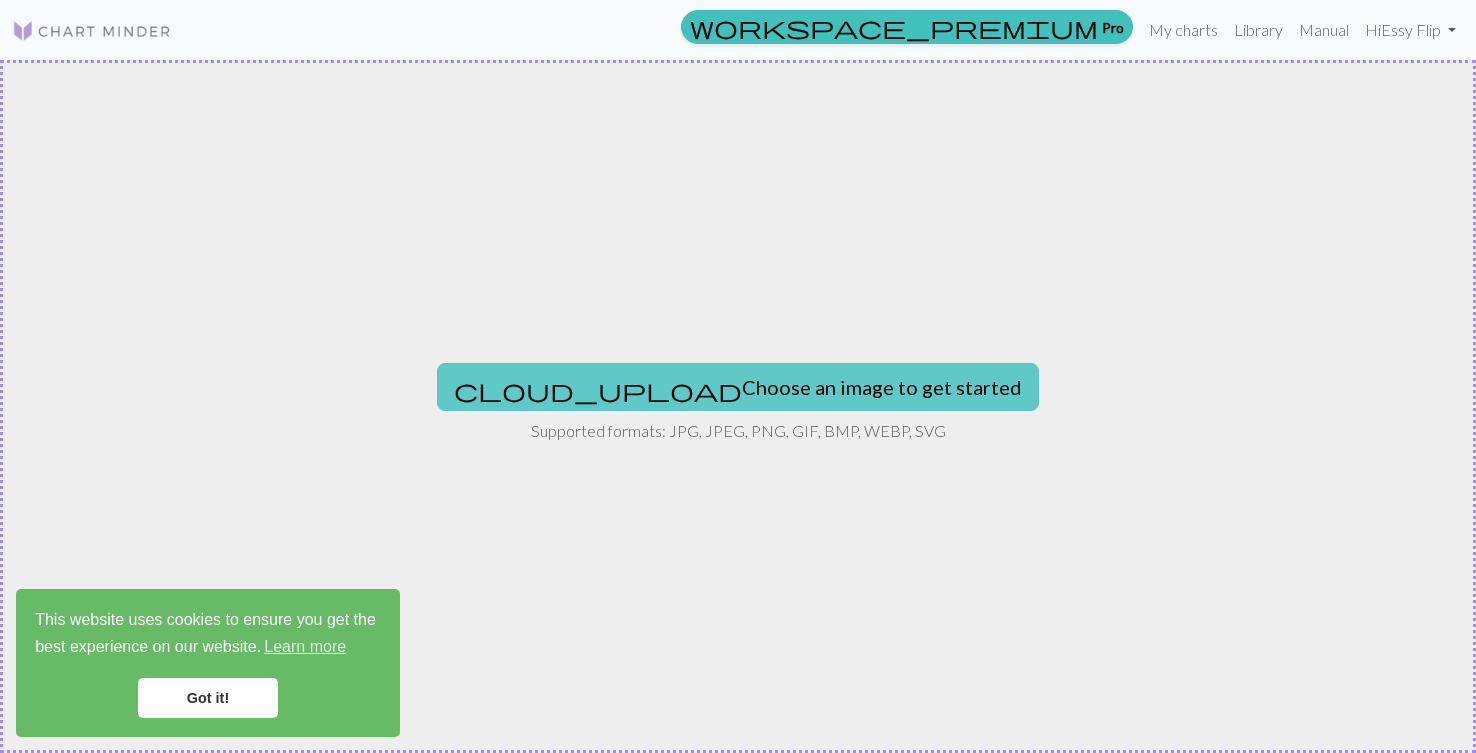 click on "cloud_upload  Choose an image to get started" at bounding box center (738, 387) 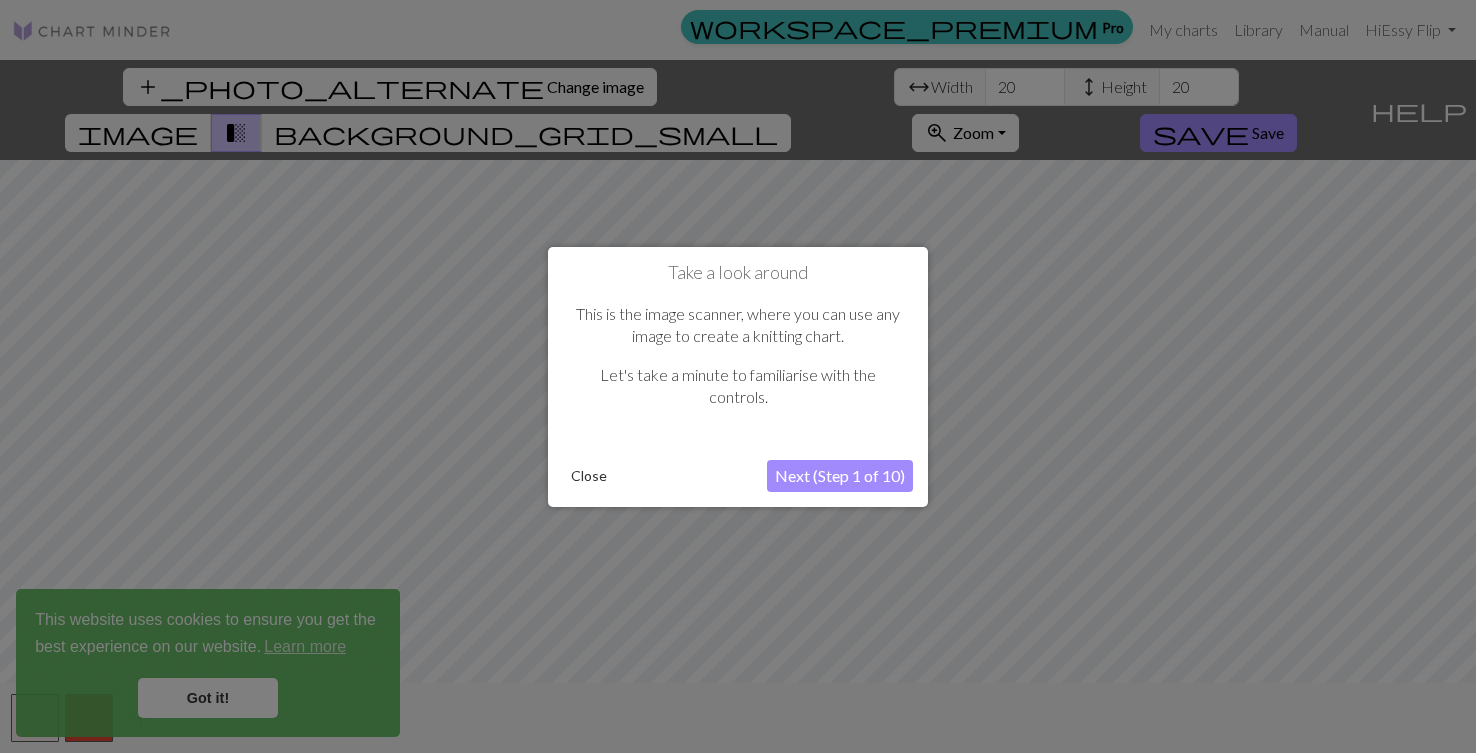 click on "Take a look around This is the image scanner, where you can use any image to create a knitting chart. Let's take a minute to familiarise with the controls. Close Next (Step 1 of 10)" at bounding box center (738, 376) 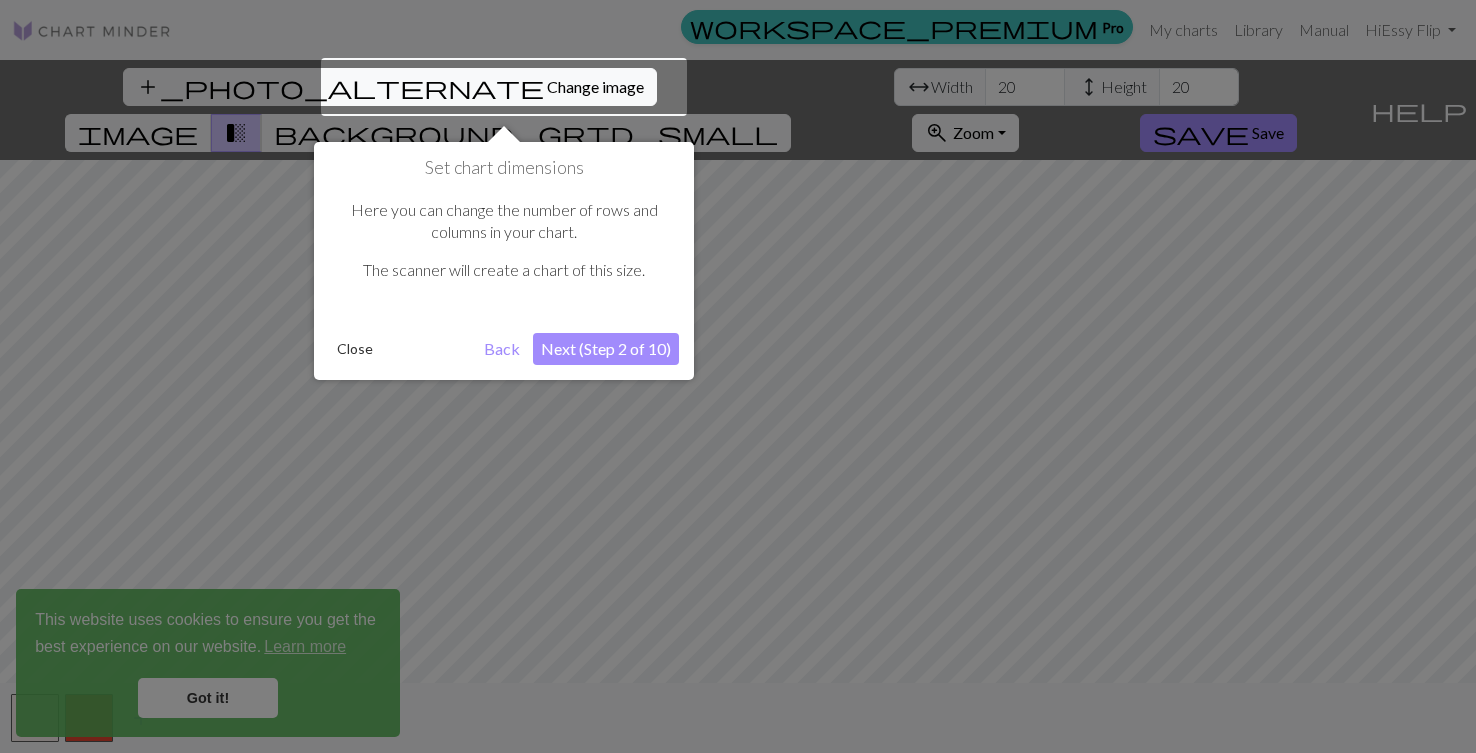 type 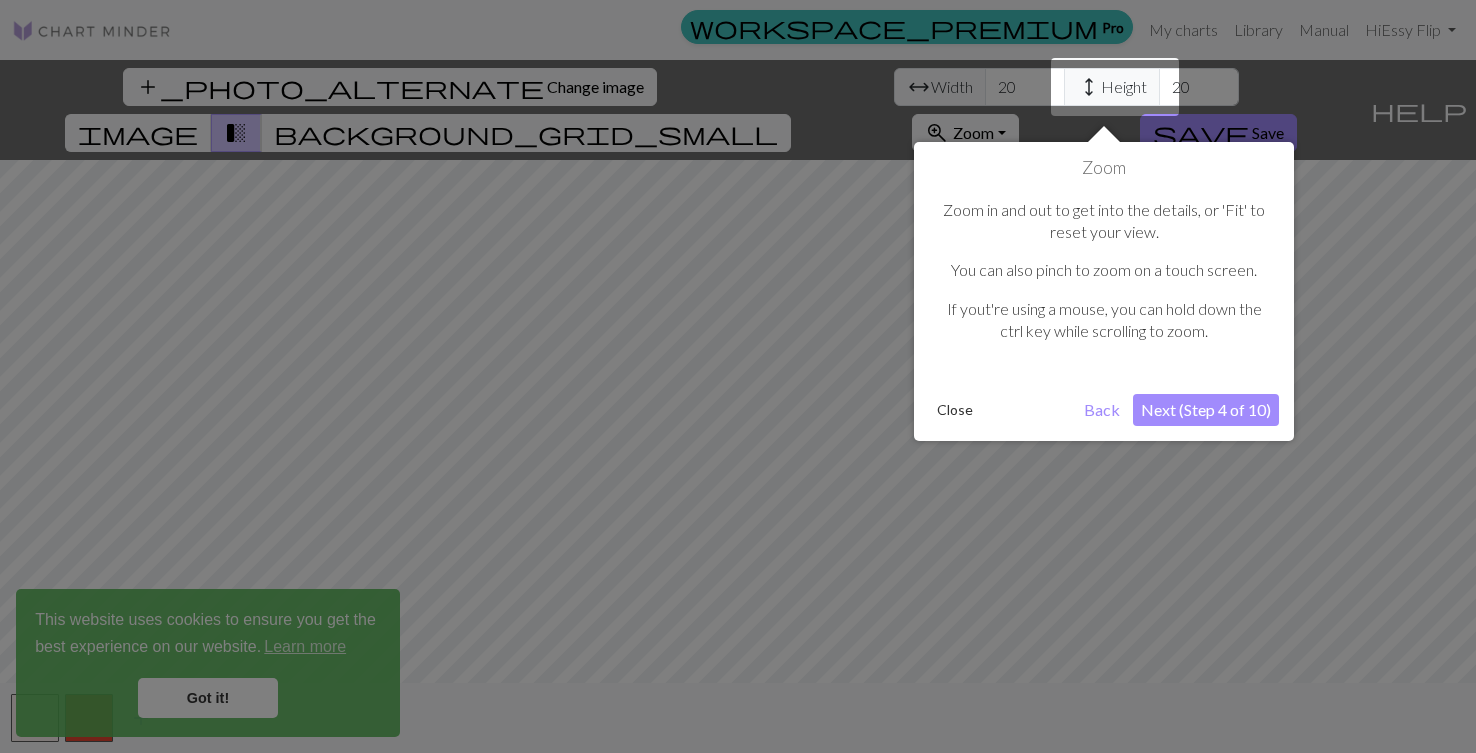 click at bounding box center [738, 376] 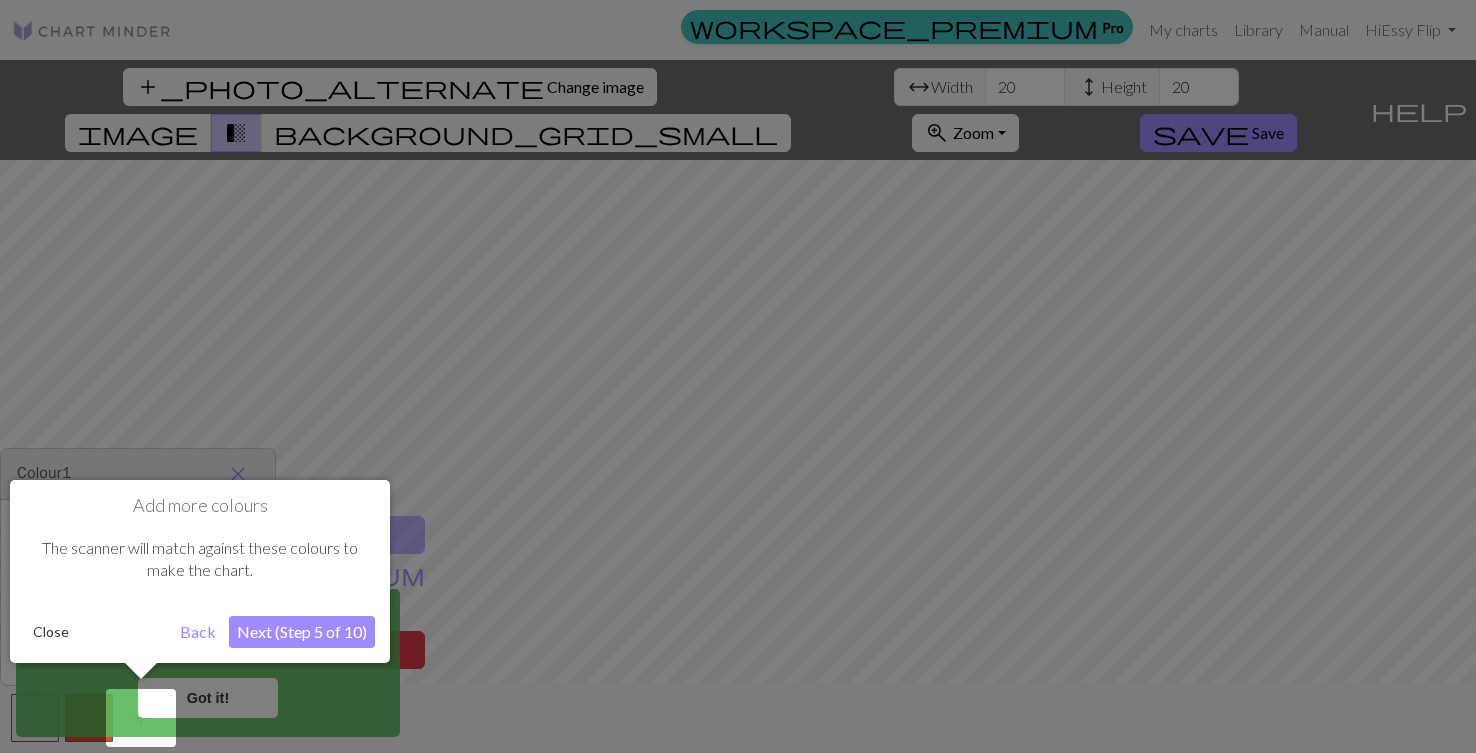 click at bounding box center (738, 376) 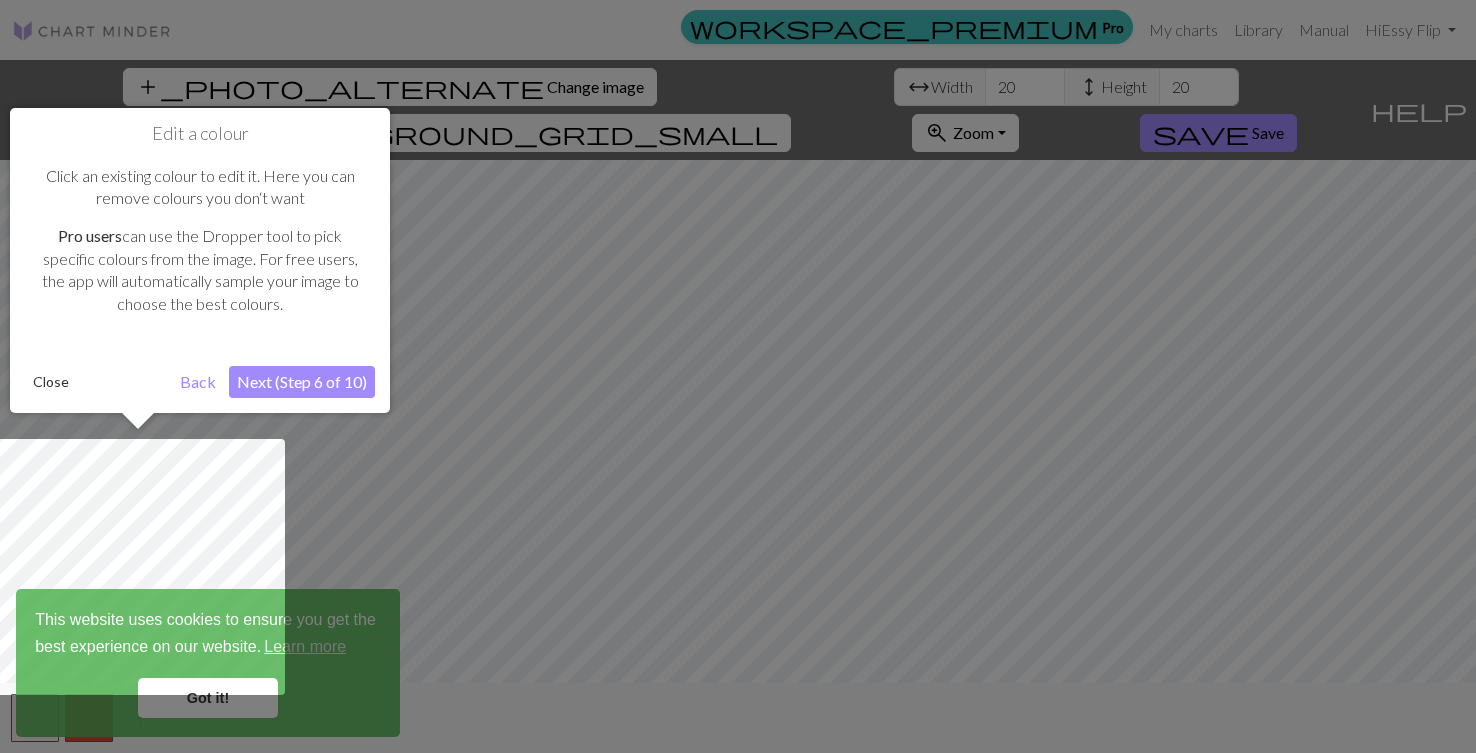 click at bounding box center (738, 376) 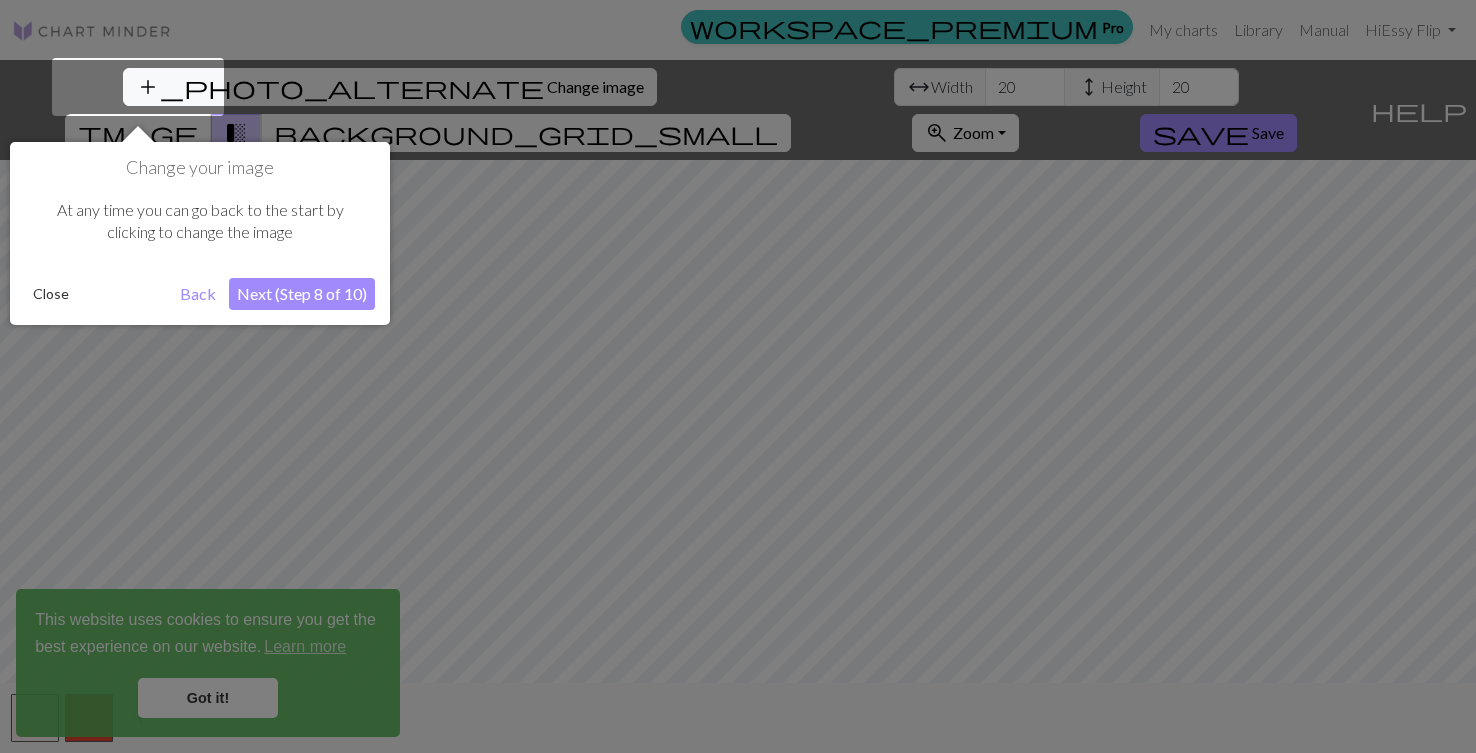 click at bounding box center (738, 376) 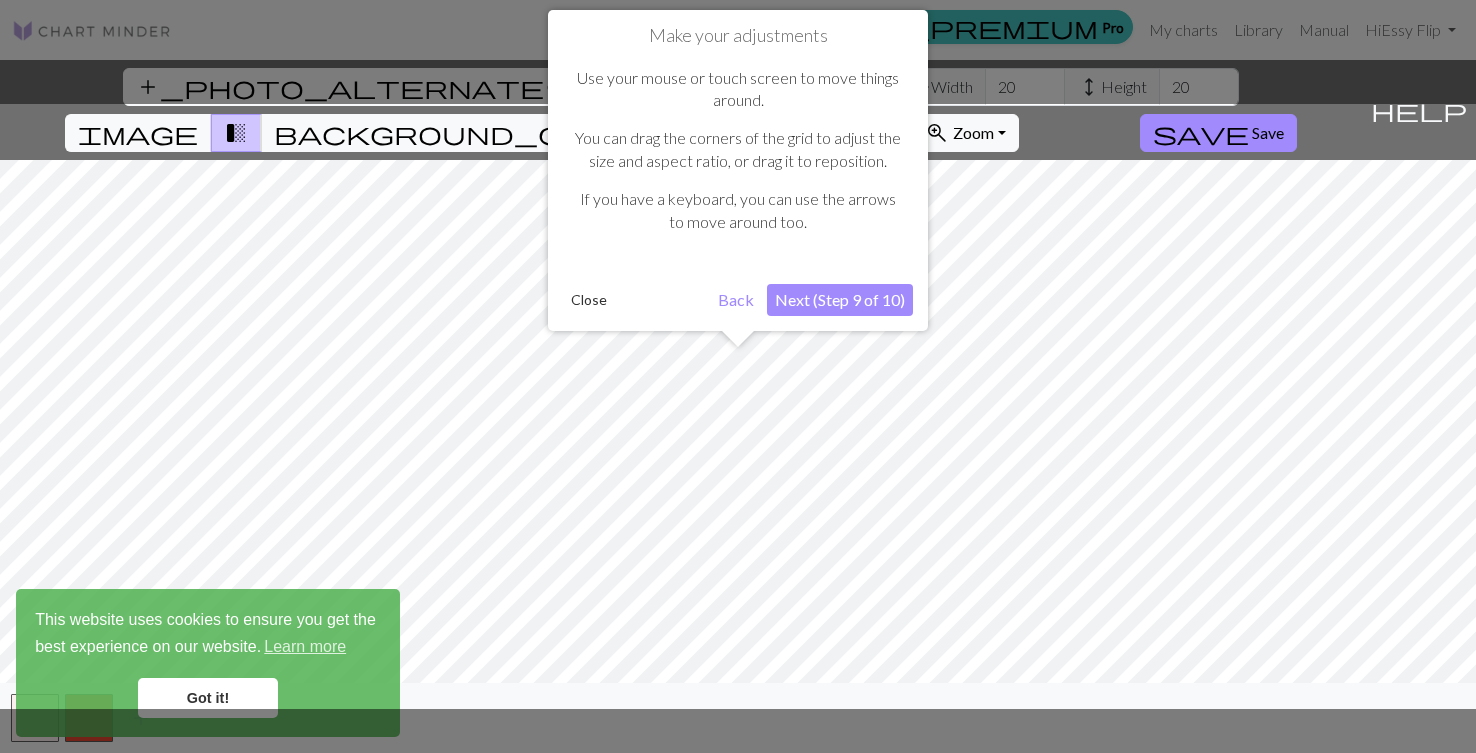click at bounding box center (738, 376) 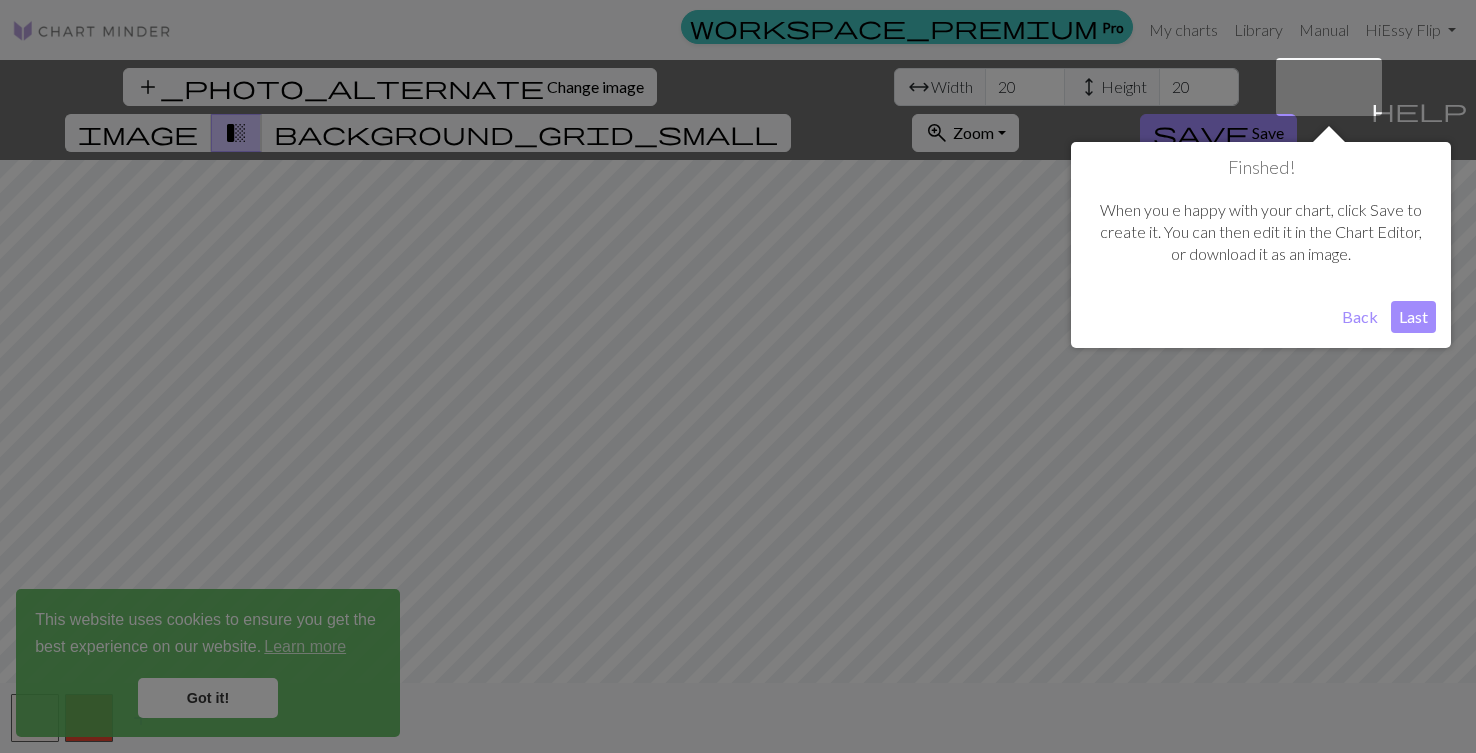 click at bounding box center [738, 376] 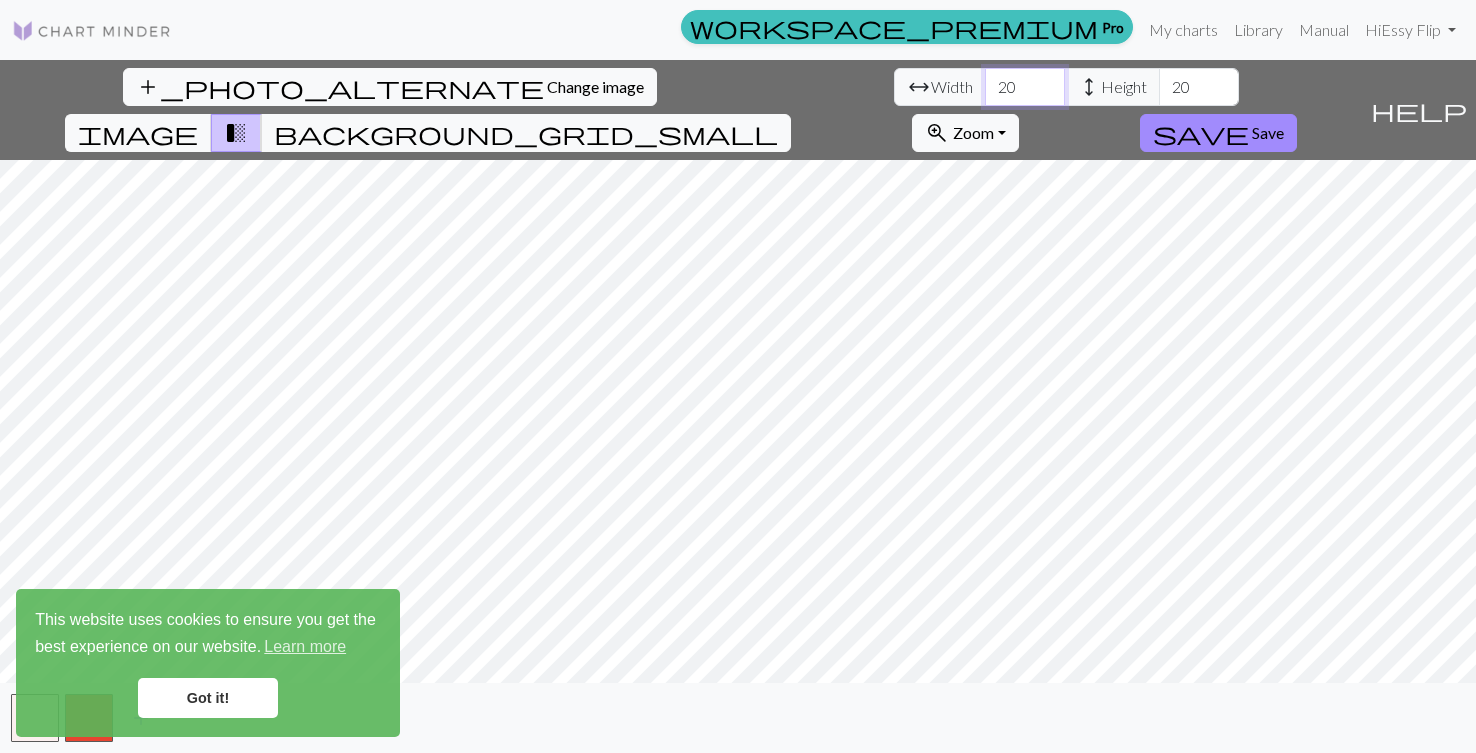 click on "20" at bounding box center [1025, 87] 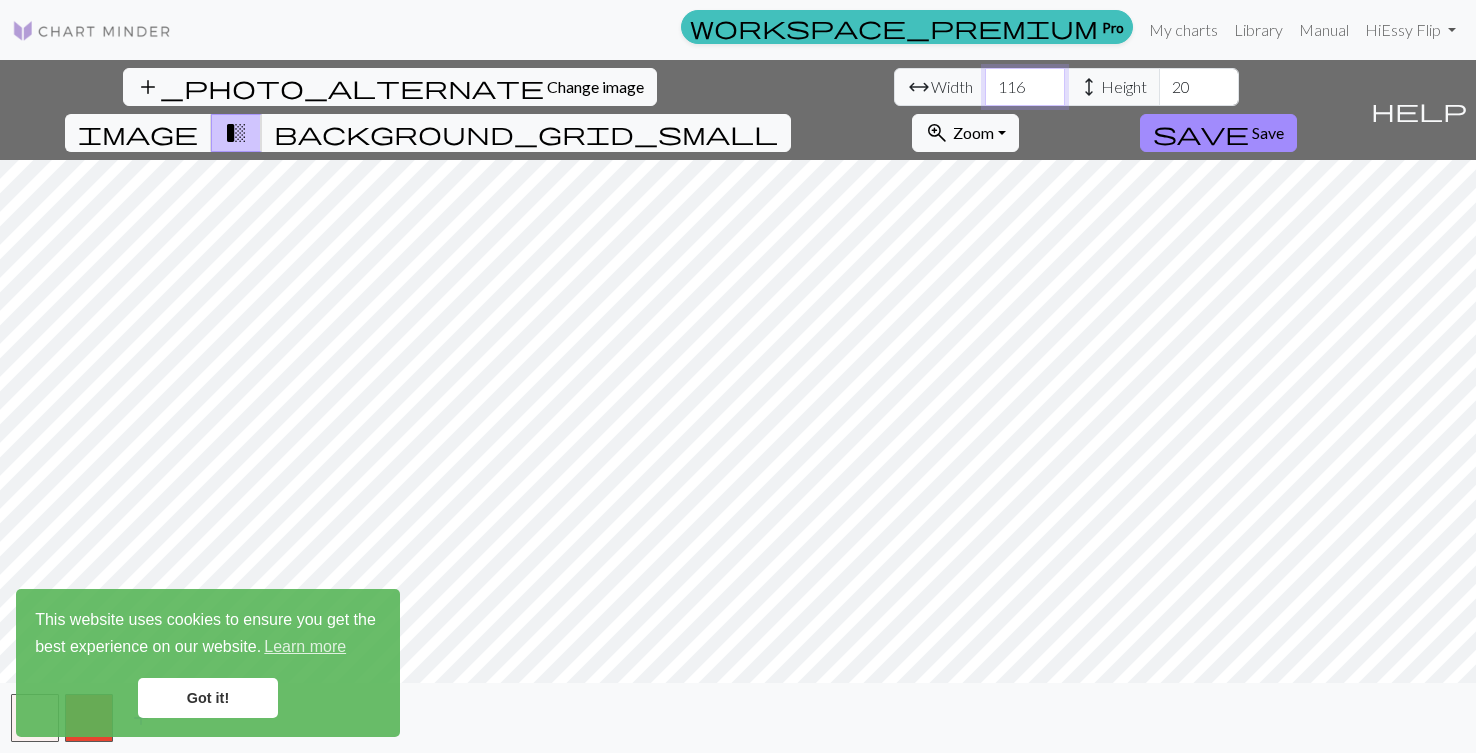 type on "116" 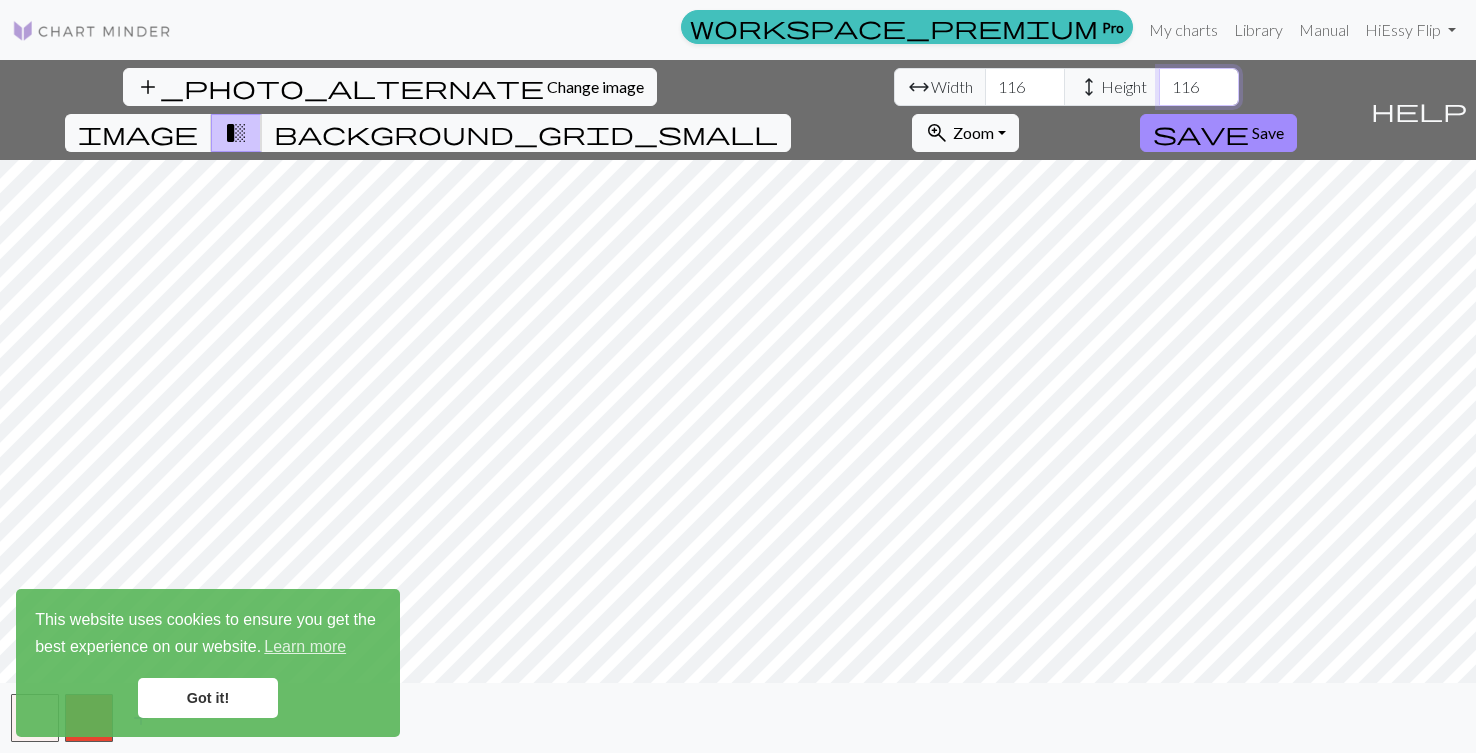 type on "116" 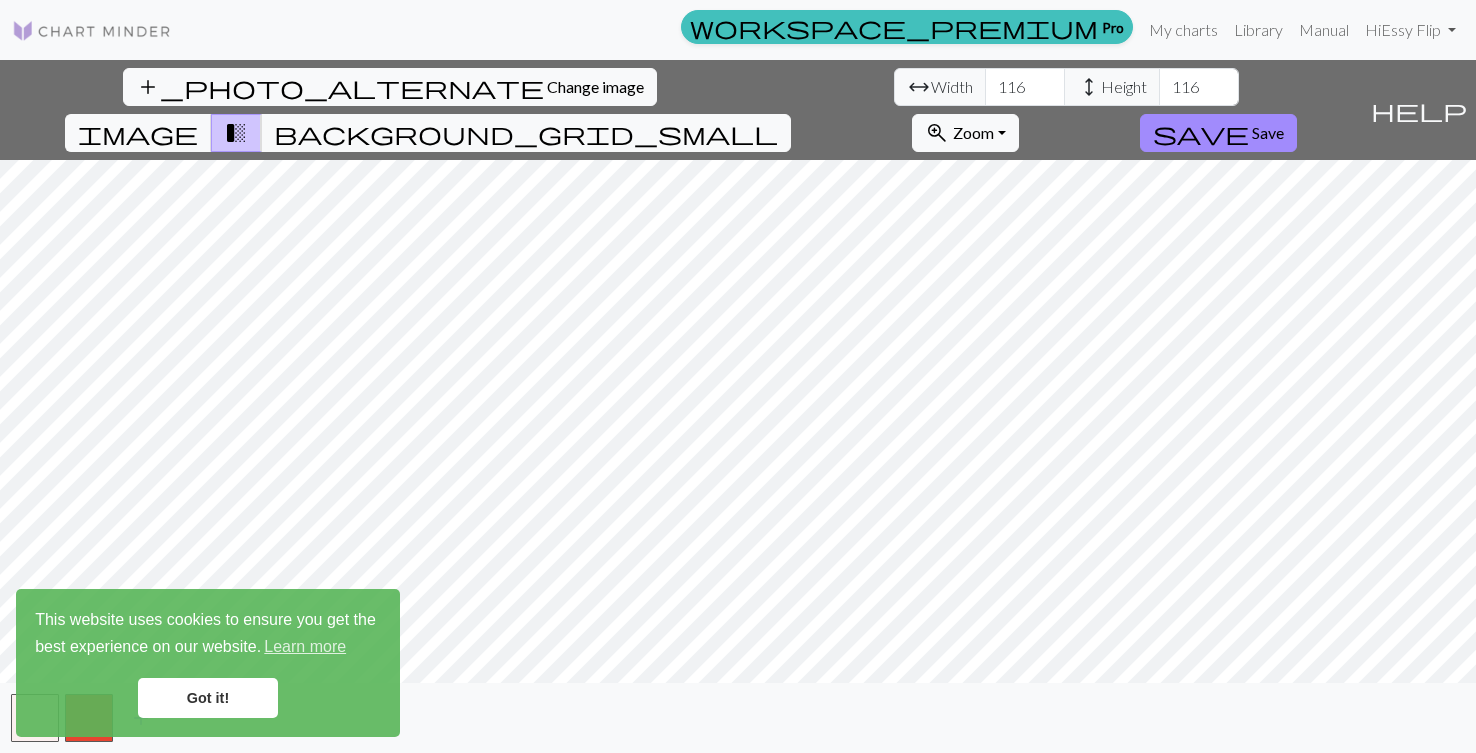 type 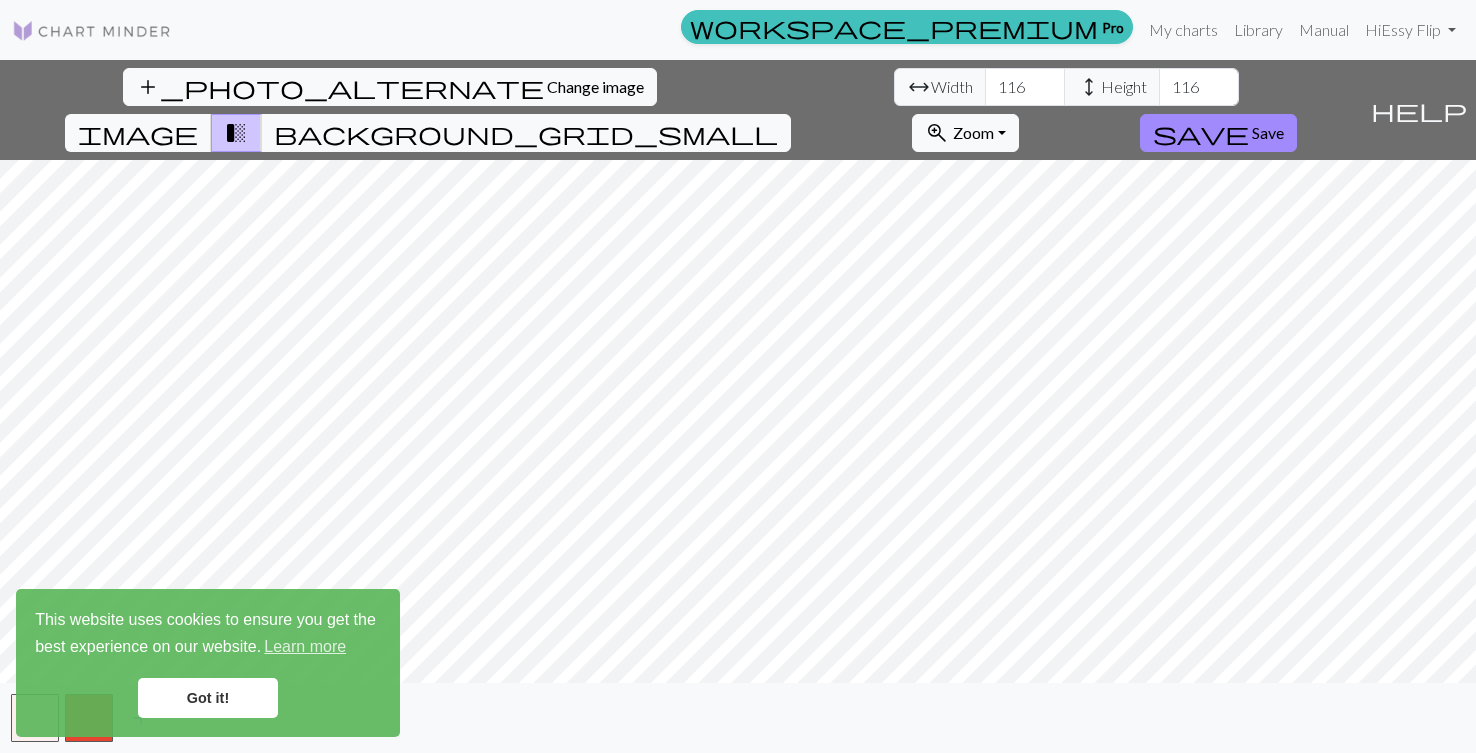 click on "add_photo_alternate   Change image arrow_range   Width 116 height   Height 116 image transition_fade background_grid_small zoom_in Zoom Zoom Fit all Fit width Fit height 50% 100% 150% 200% save   Save help Show me around add" at bounding box center [738, 406] 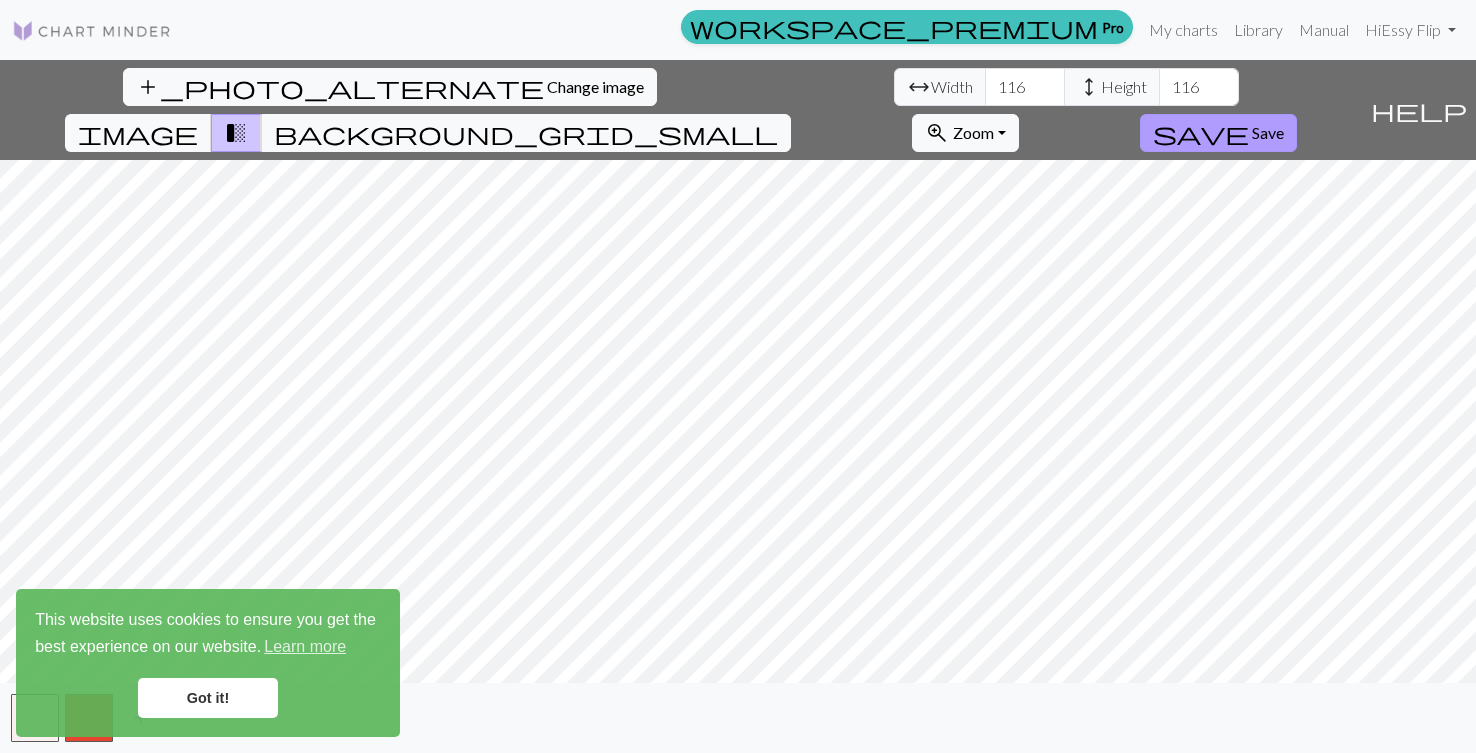 click on "save" at bounding box center [1201, 133] 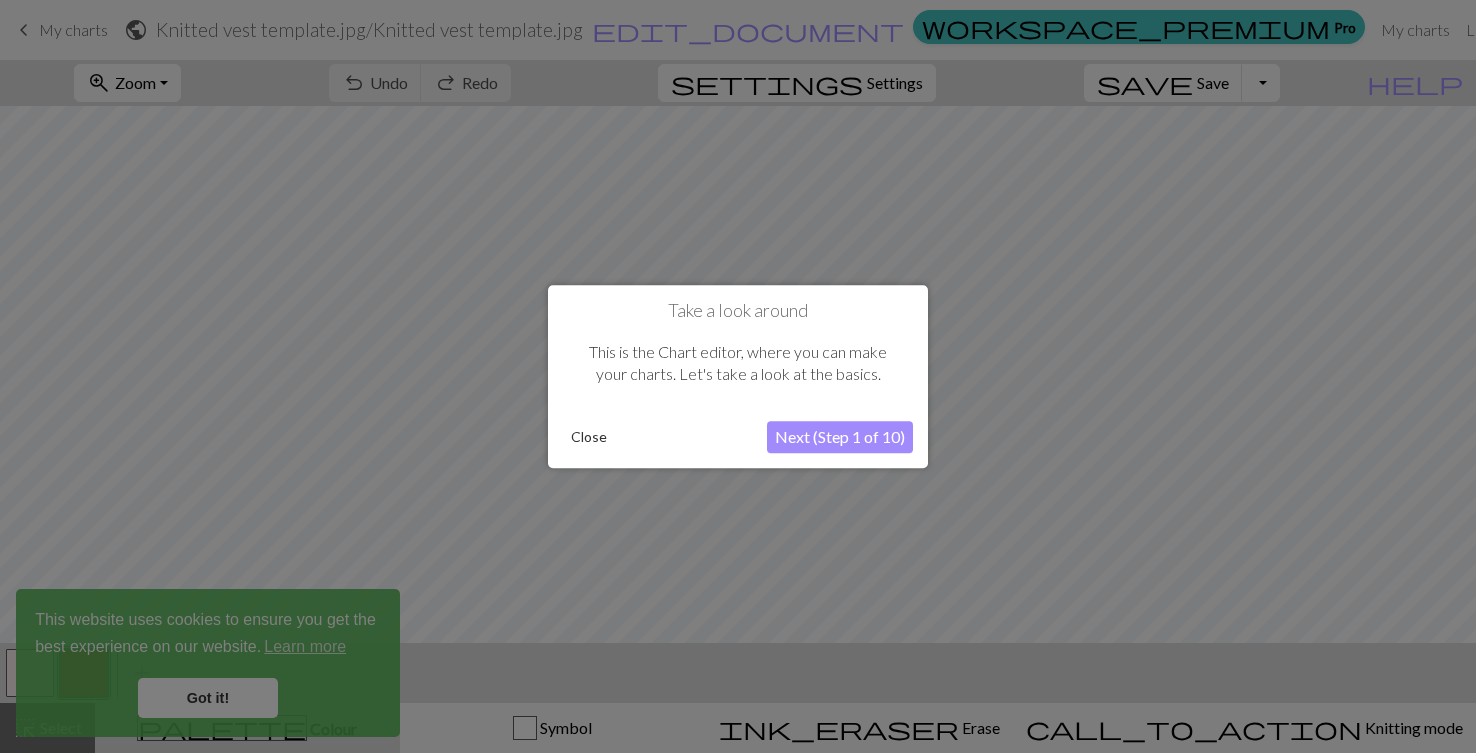click on "Next (Step 1 of 10)" at bounding box center (840, 437) 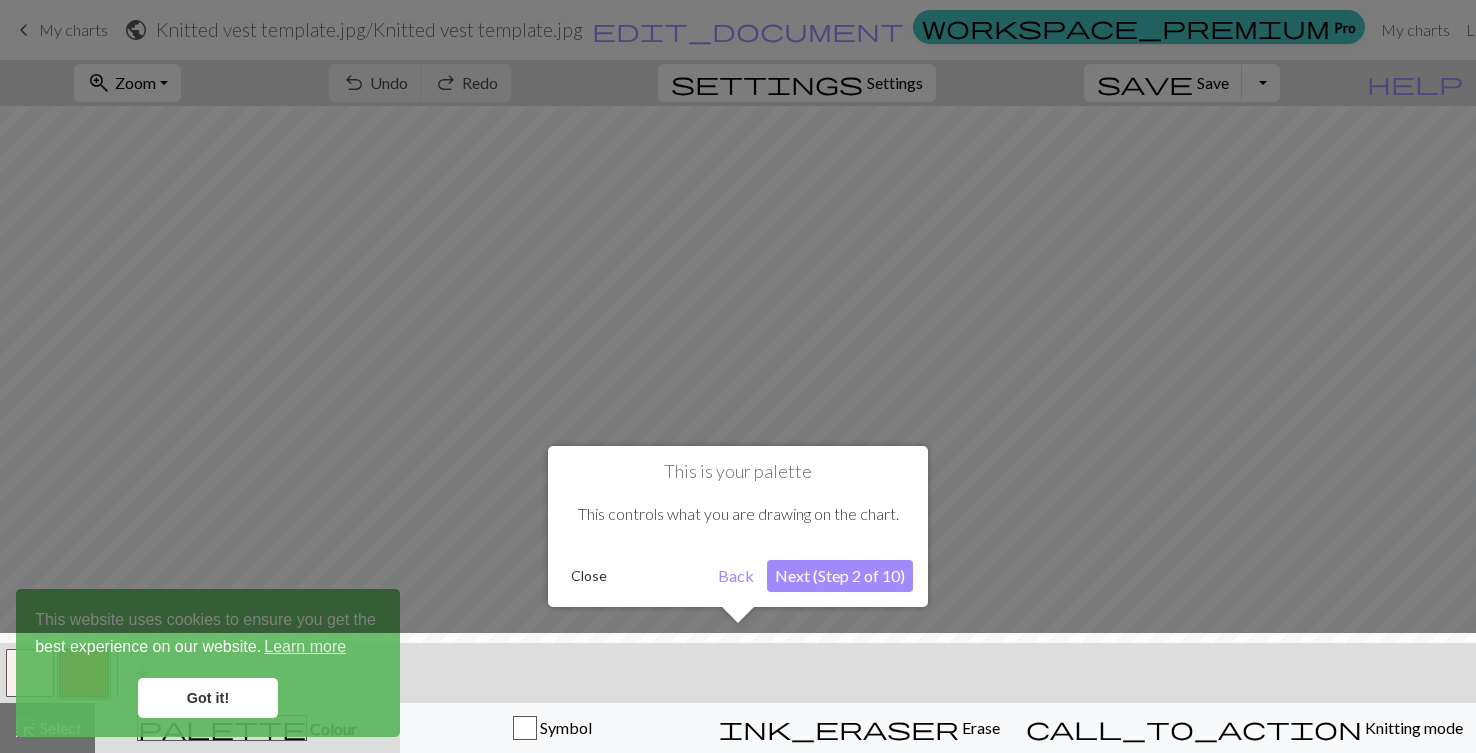 click on "Next (Step 2 of 10)" at bounding box center (840, 576) 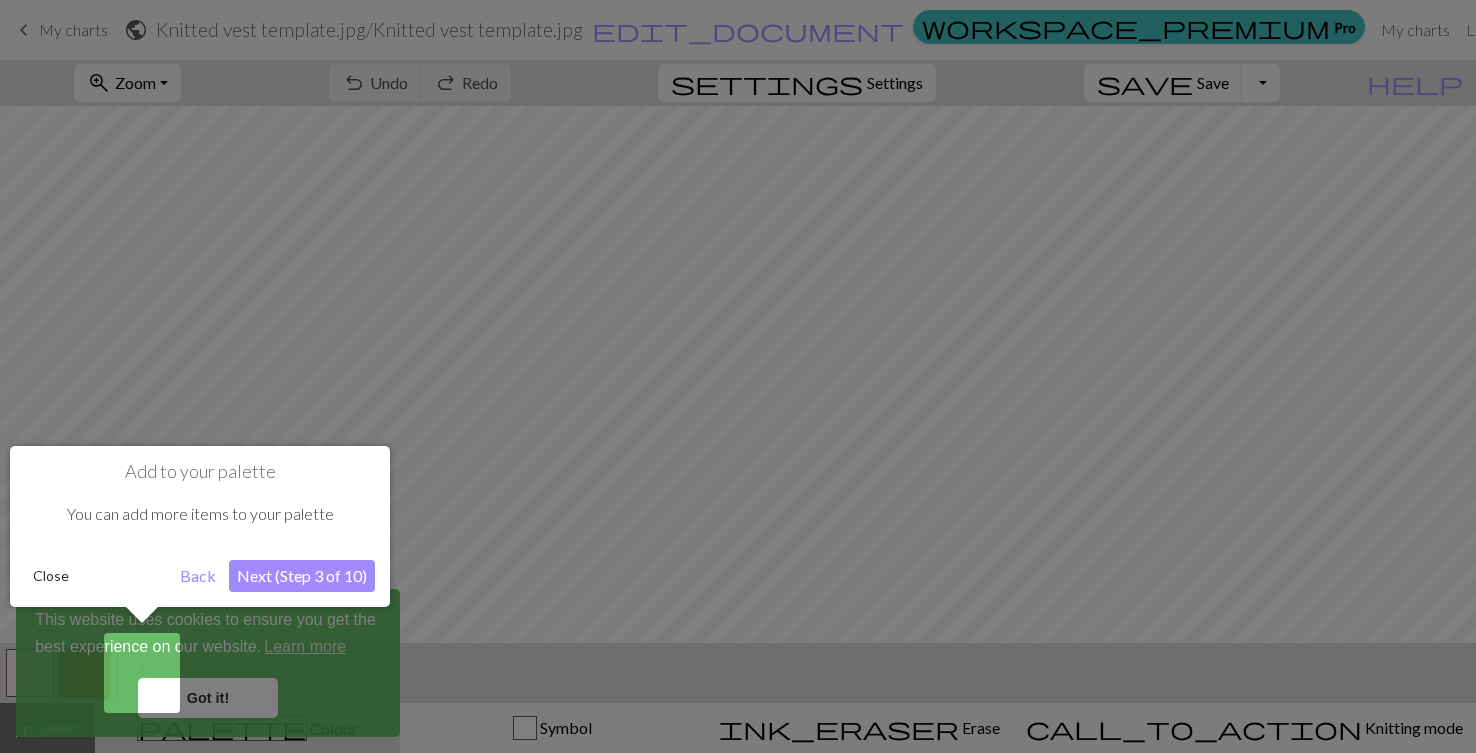 click on "Add to your palette You can add more items to your palette Close Back Next (Step 3 of 10)" at bounding box center (200, 526) 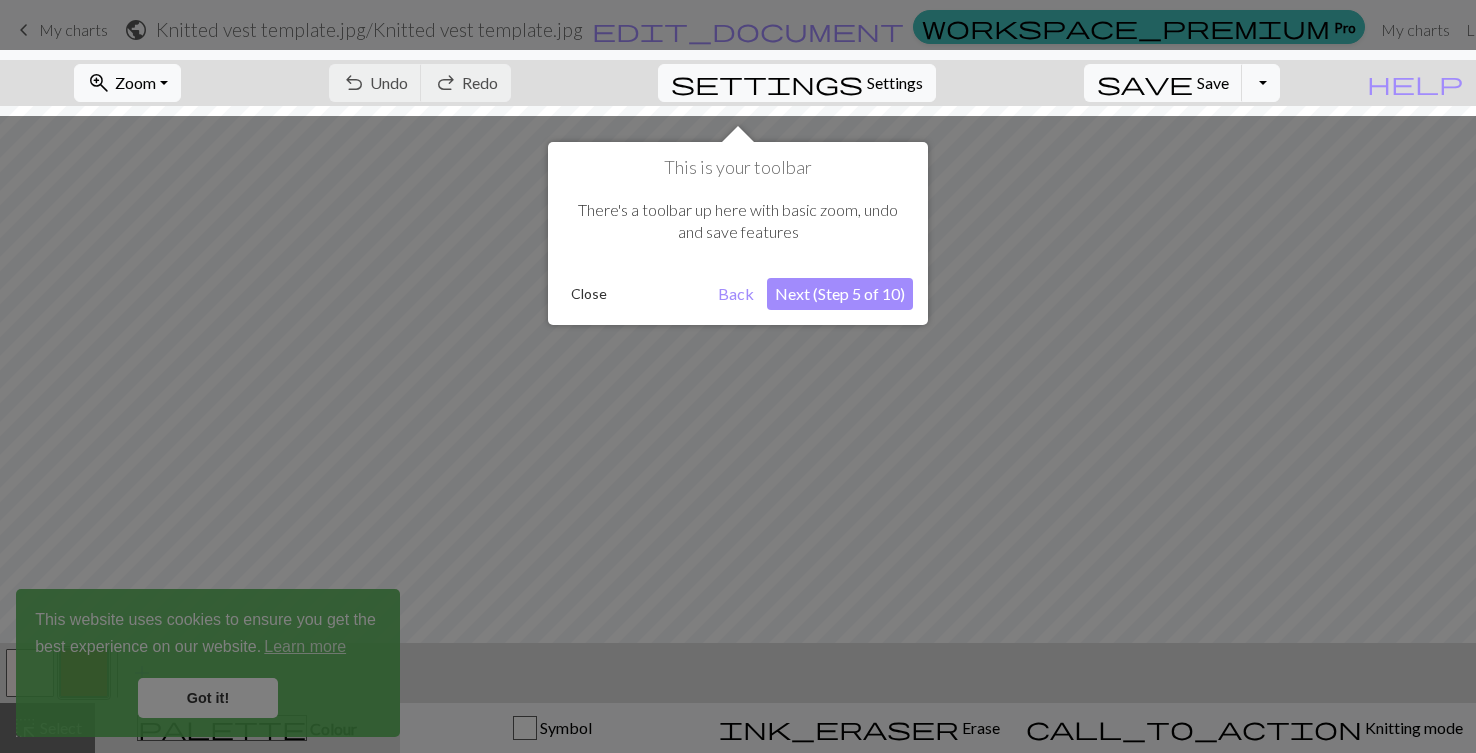 click on "Next (Step 5 of 10)" at bounding box center (840, 294) 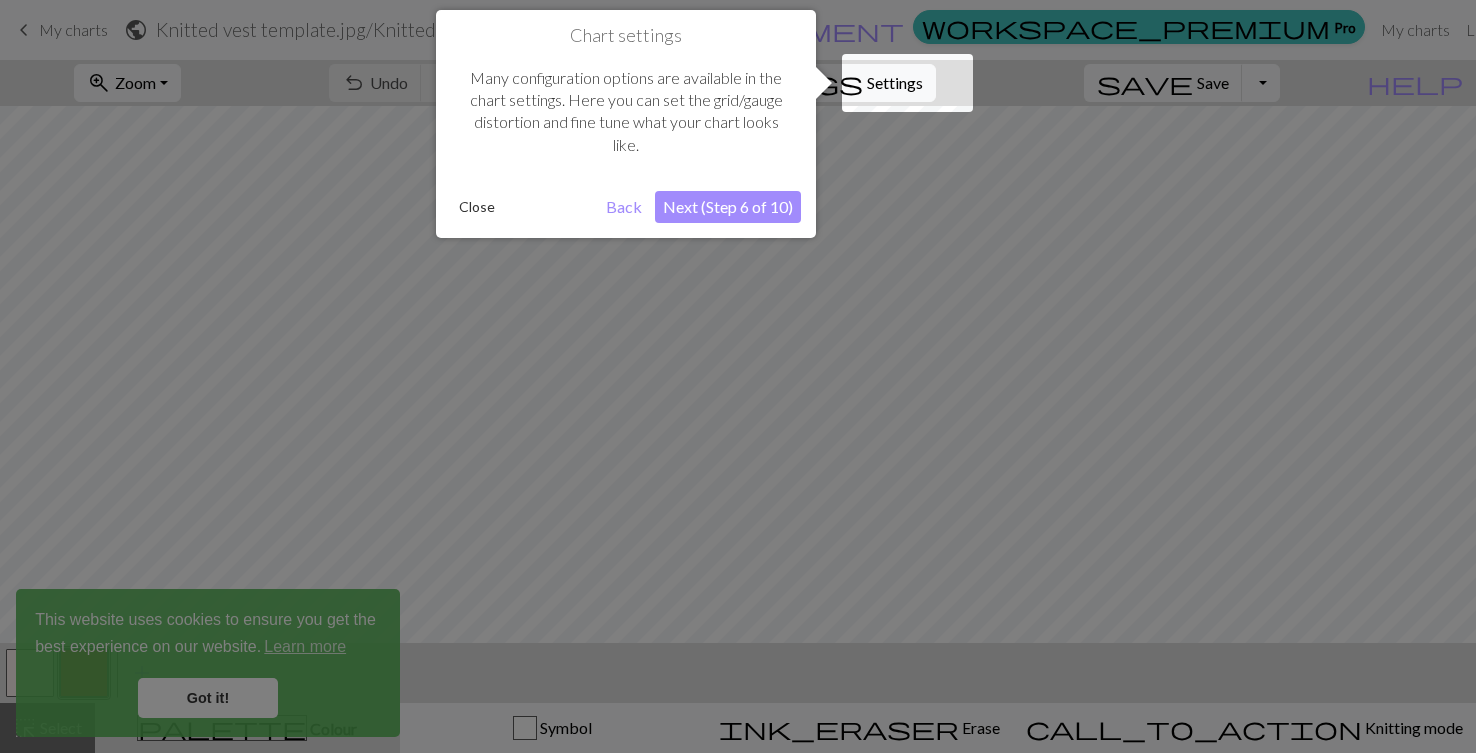 click on "Next (Step 6 of 10)" at bounding box center [728, 207] 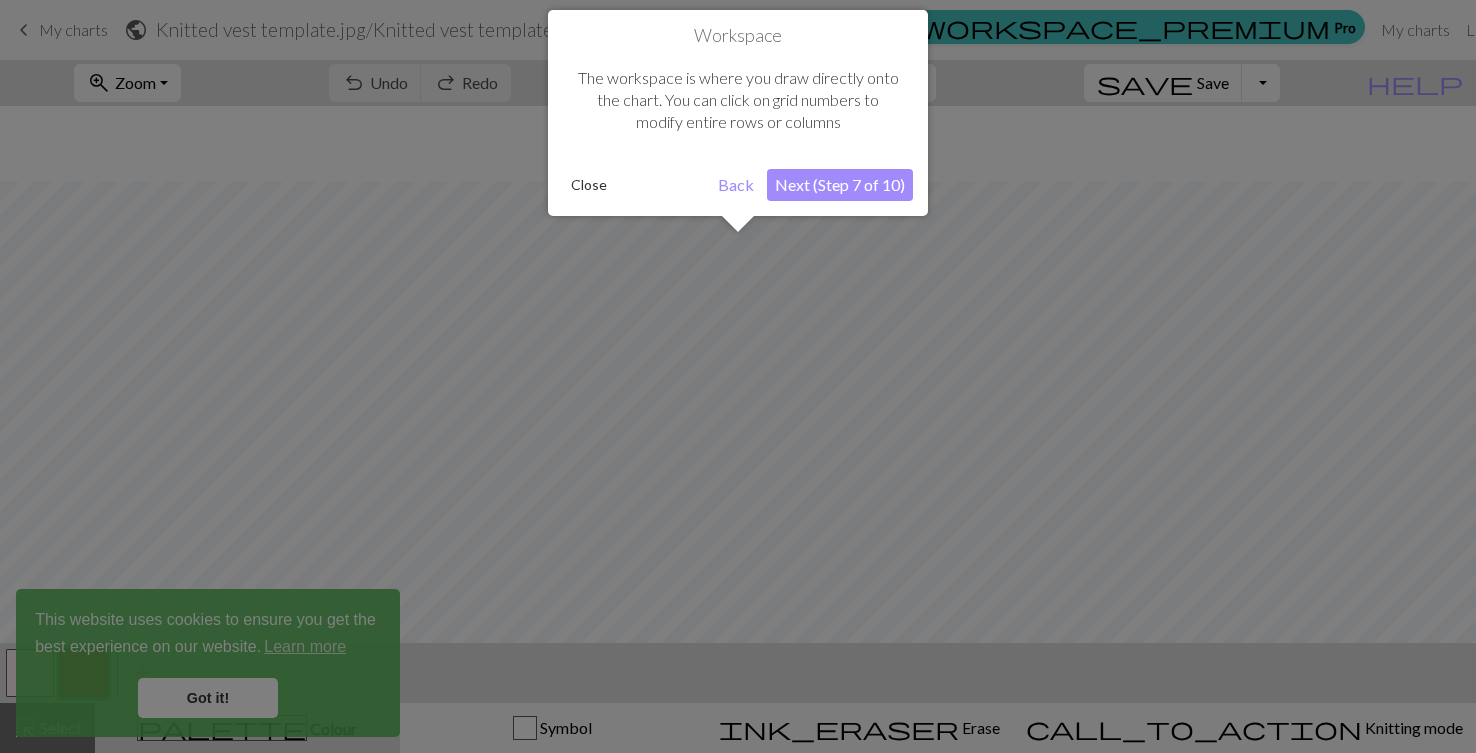 scroll, scrollTop: 76, scrollLeft: 0, axis: vertical 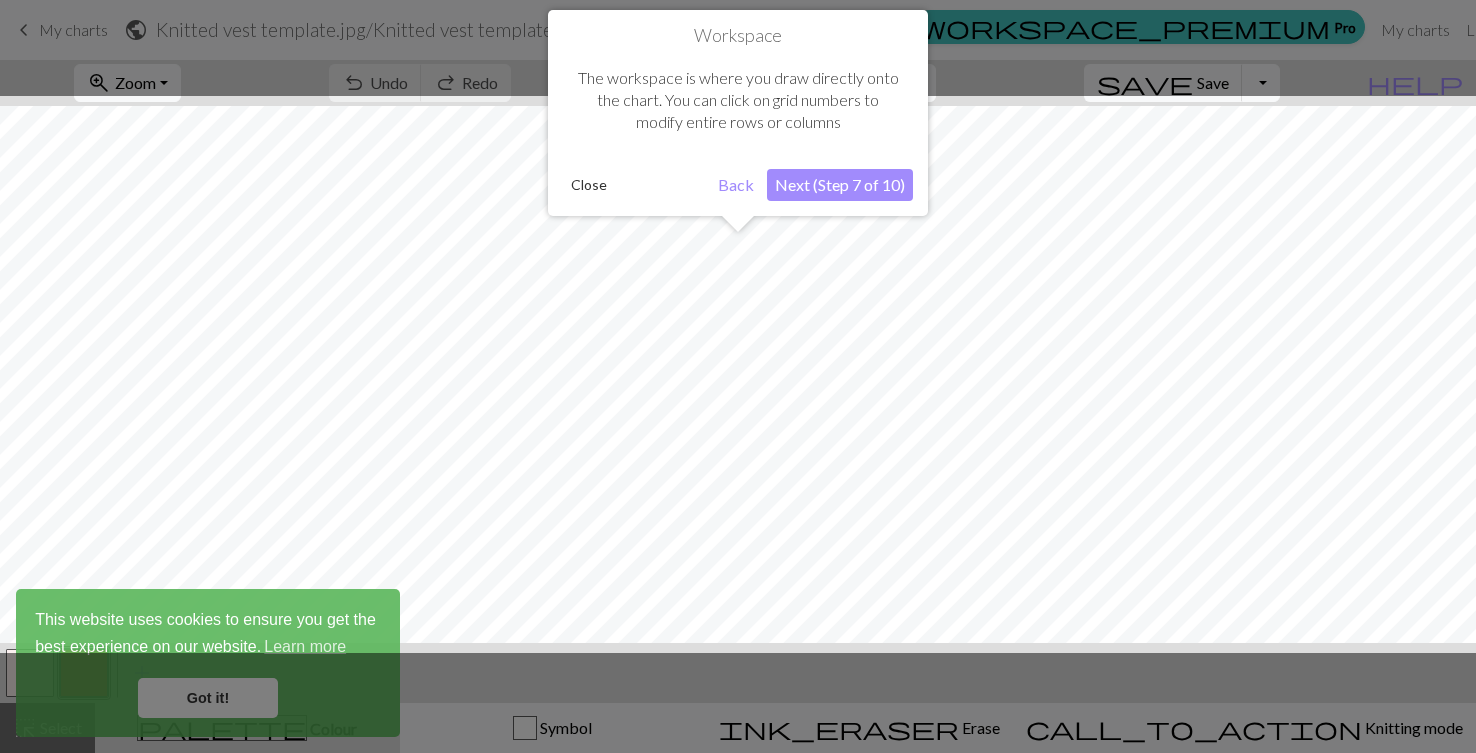 click on "Next (Step 7 of 10)" at bounding box center [840, 185] 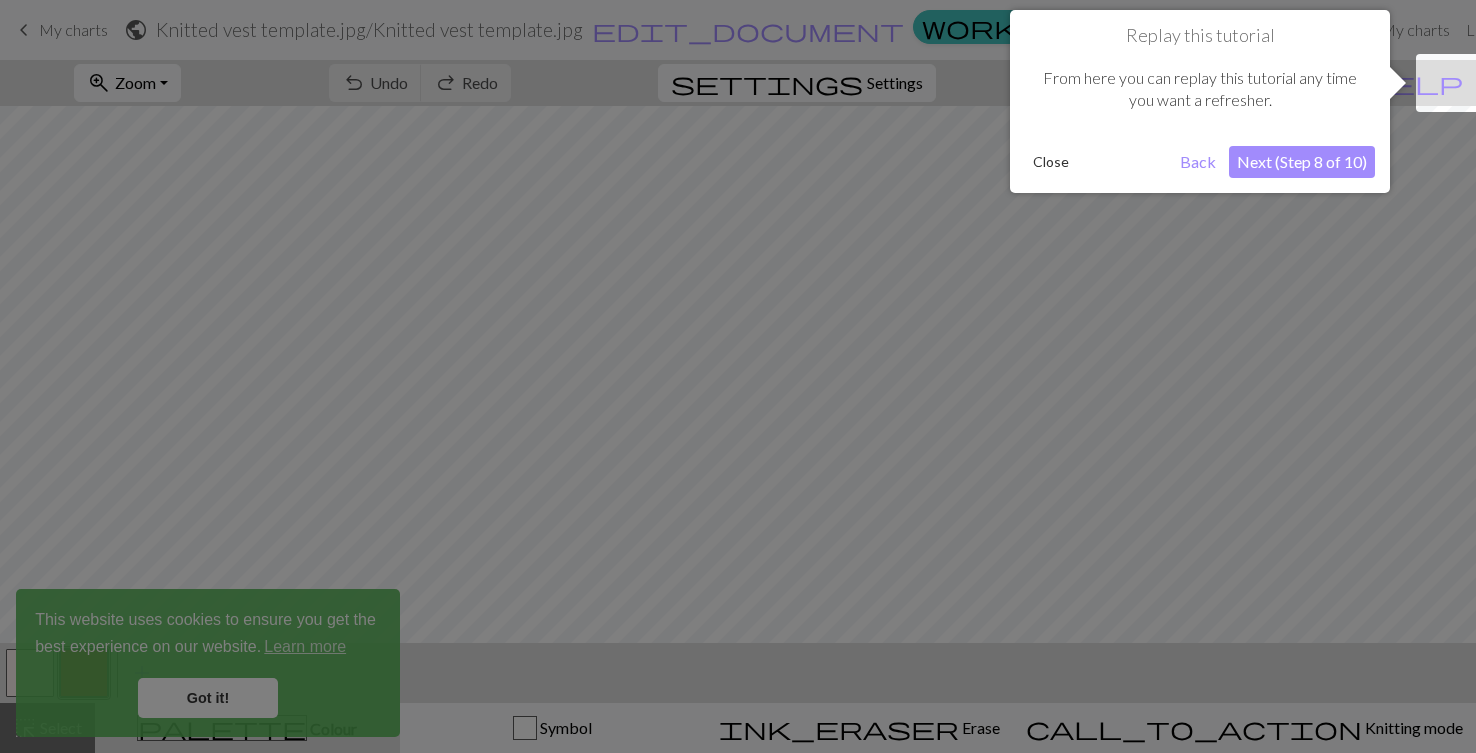click on "Next (Step 8 of 10)" at bounding box center [1302, 162] 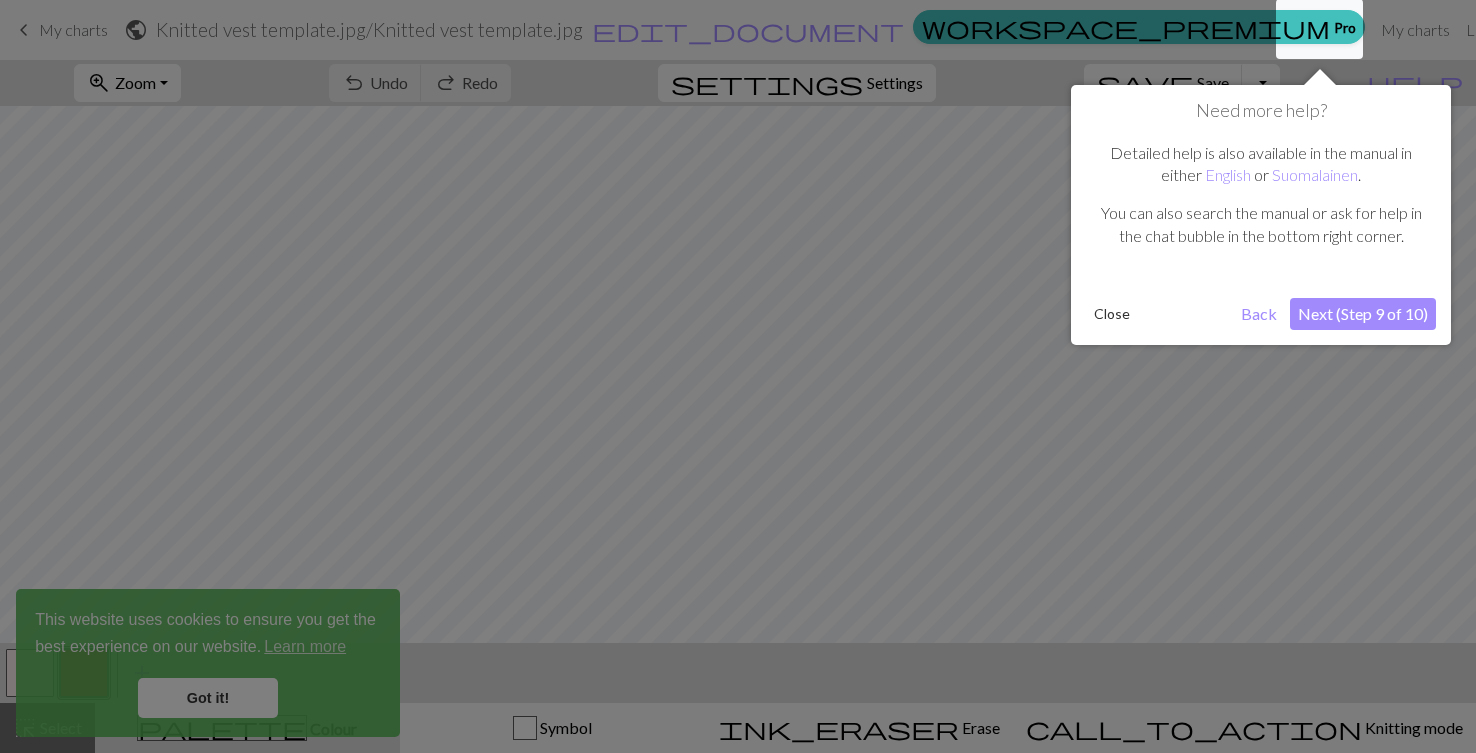 click on "Next (Step 9 of 10)" at bounding box center (1363, 314) 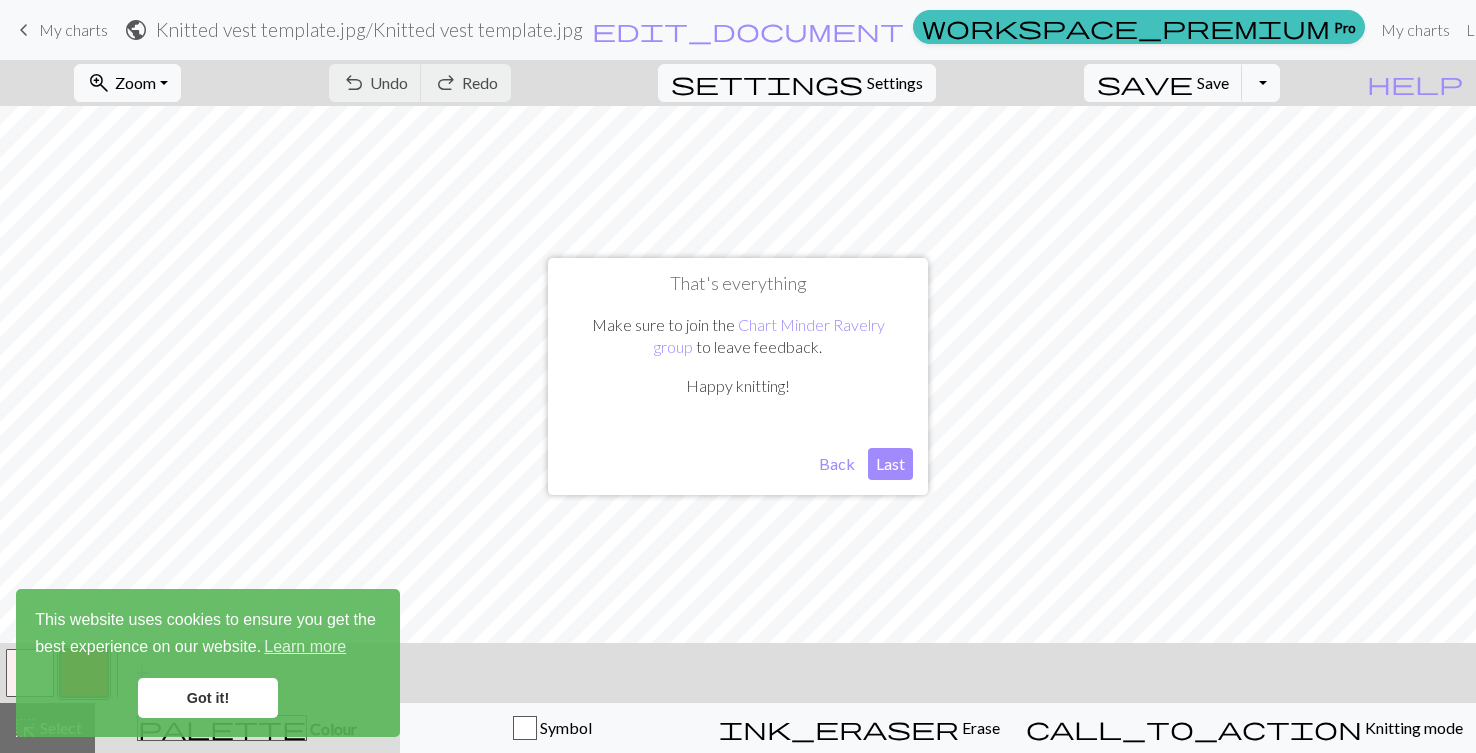 click on "Last" at bounding box center (890, 464) 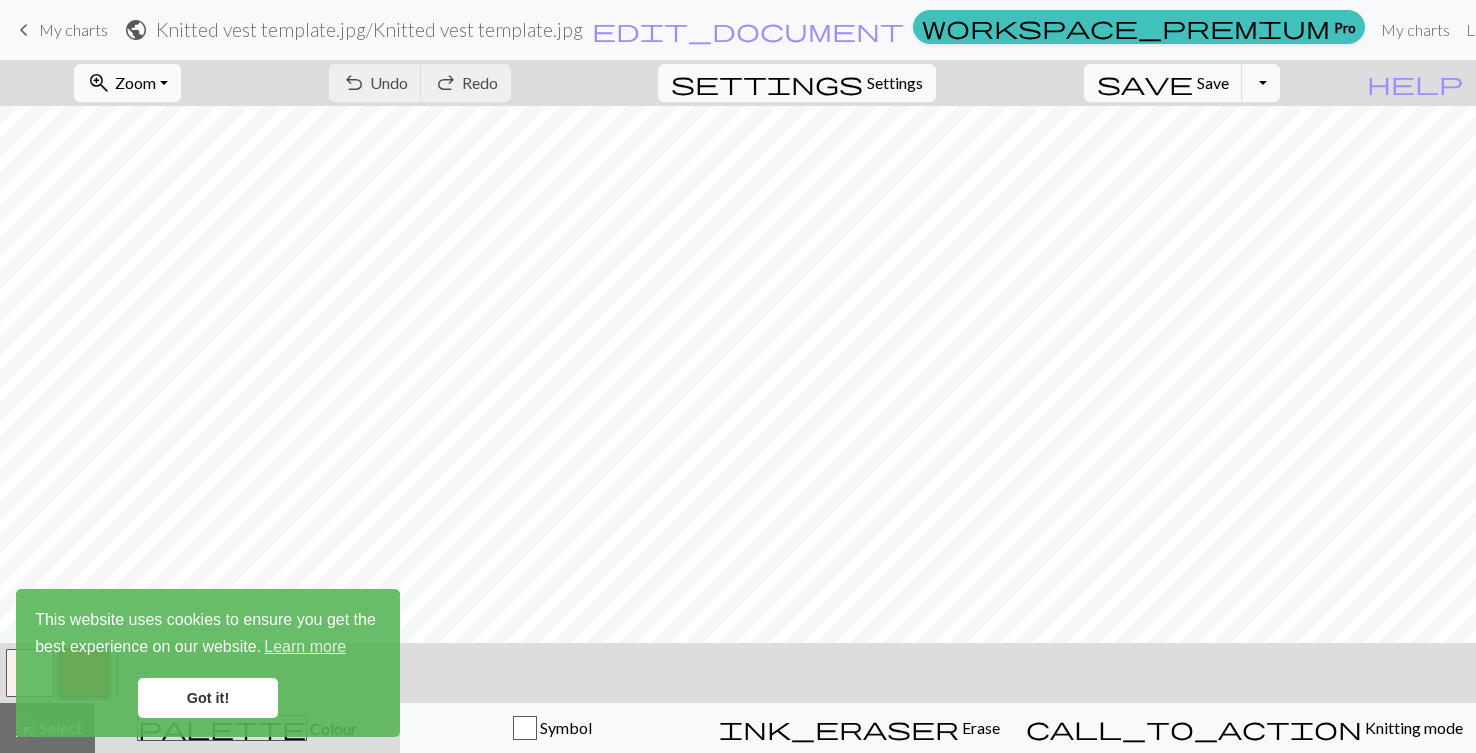 click on "zoom_in Zoom Zoom" at bounding box center [127, 83] 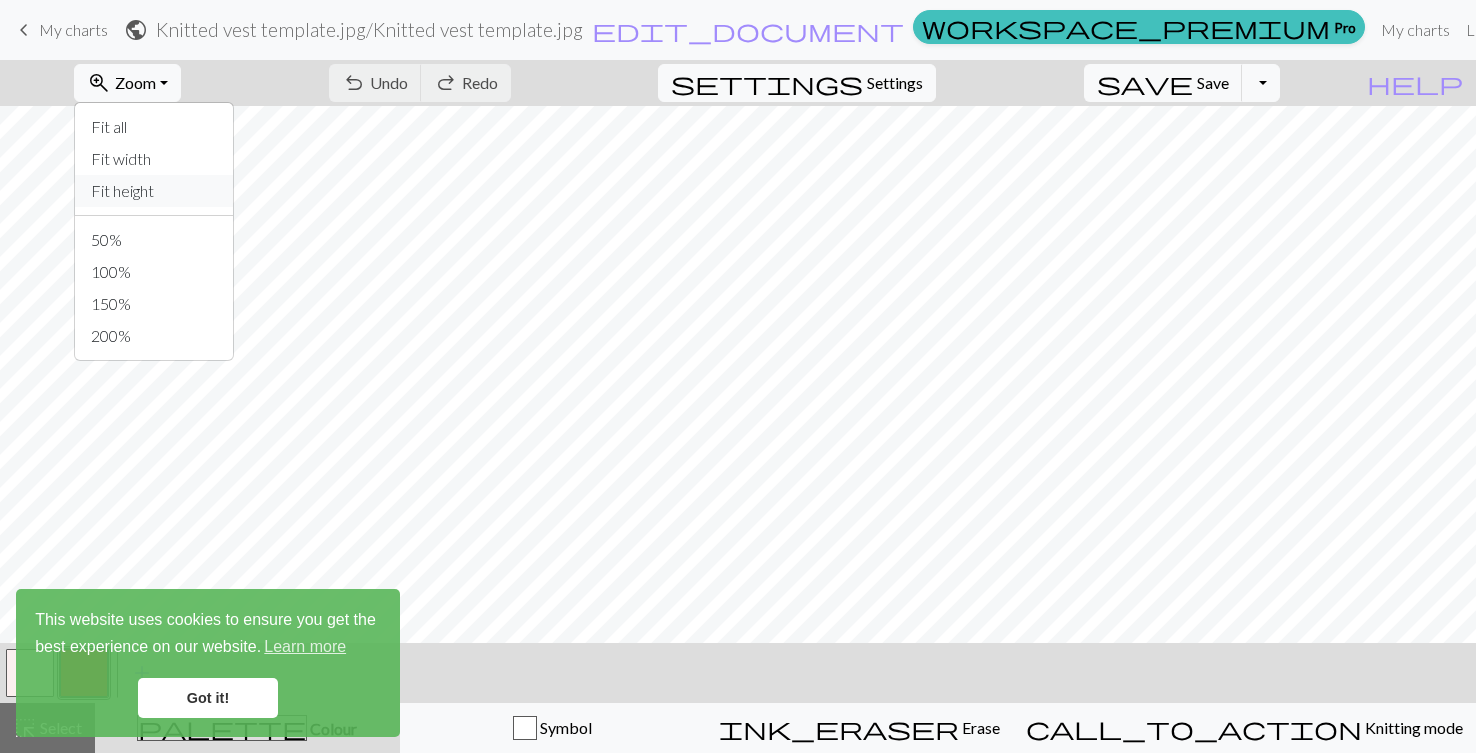 click on "Fit height" at bounding box center [154, 191] 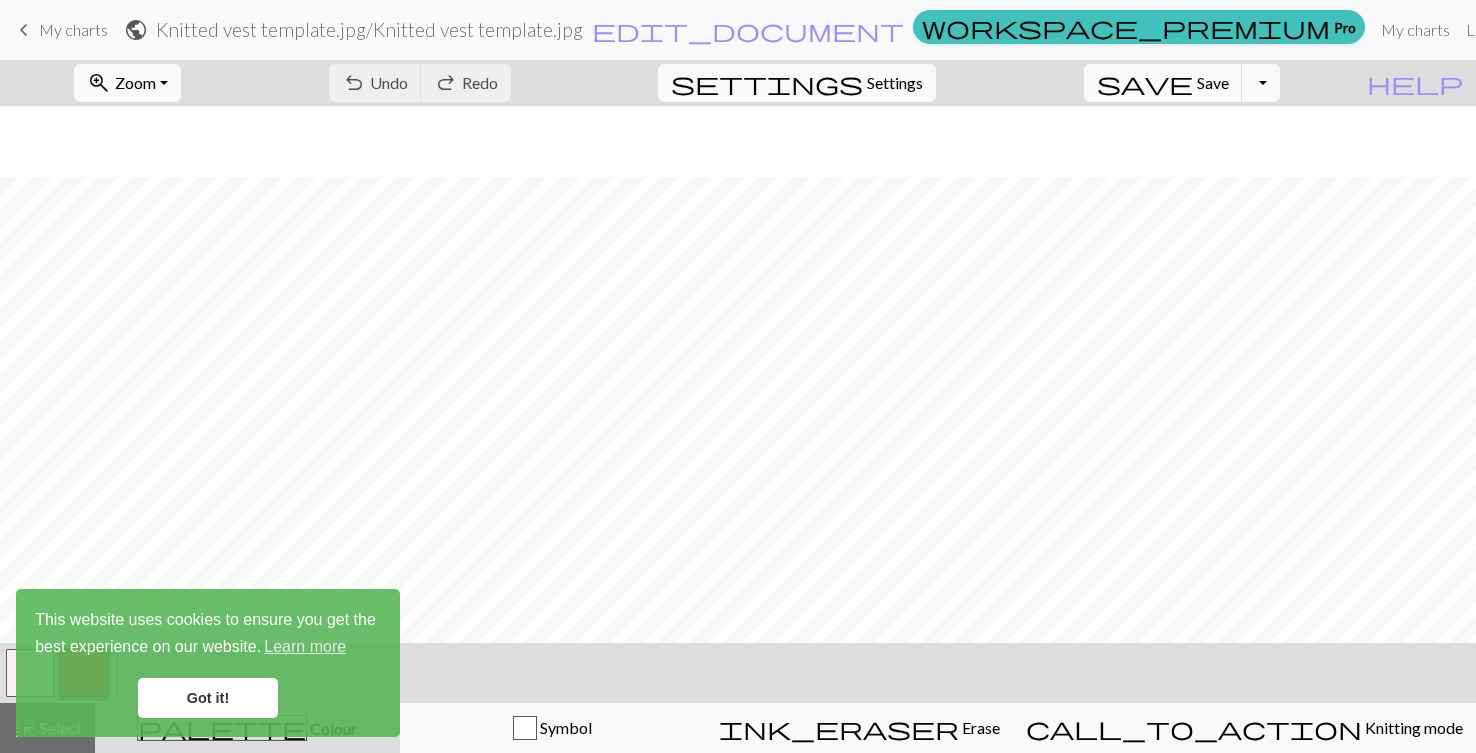 scroll, scrollTop: 708, scrollLeft: 0, axis: vertical 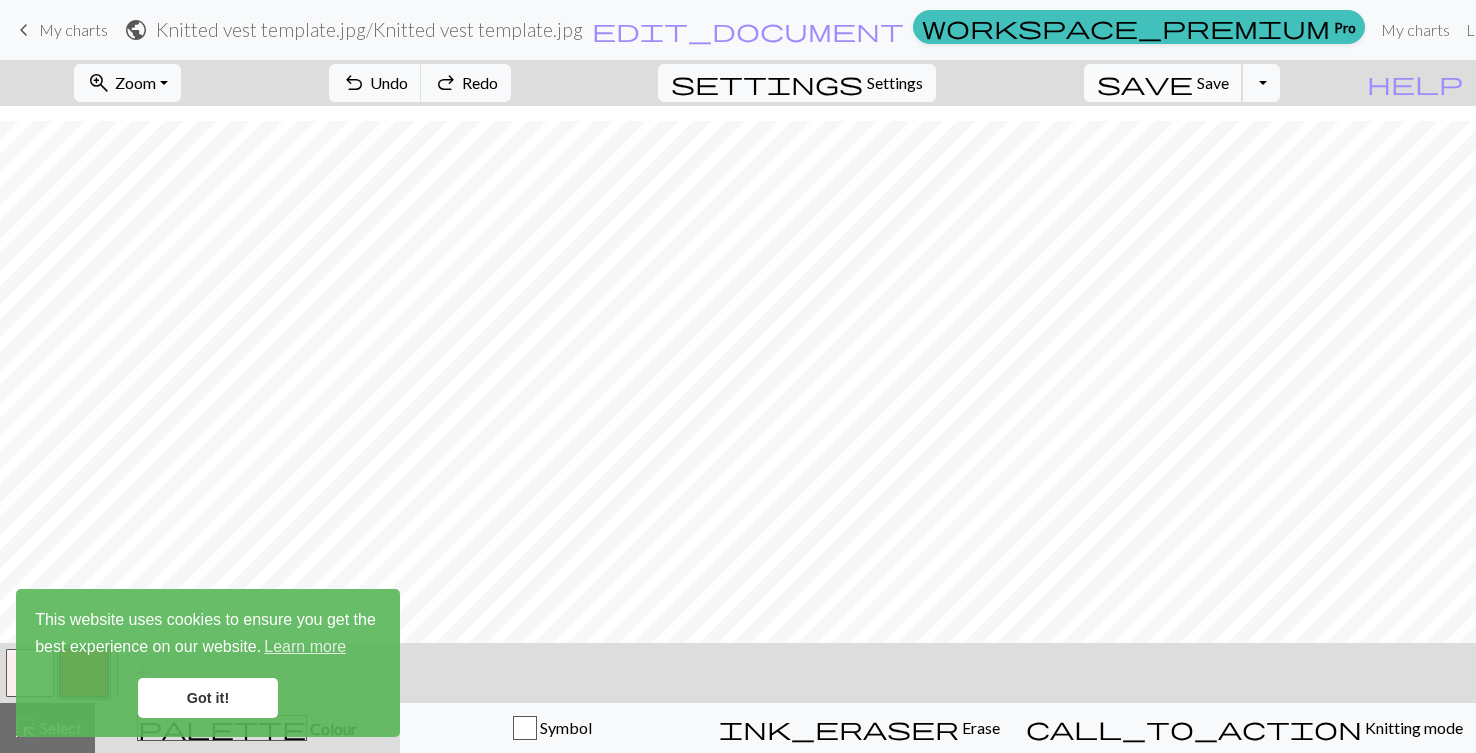 click on "save" at bounding box center (1145, 83) 